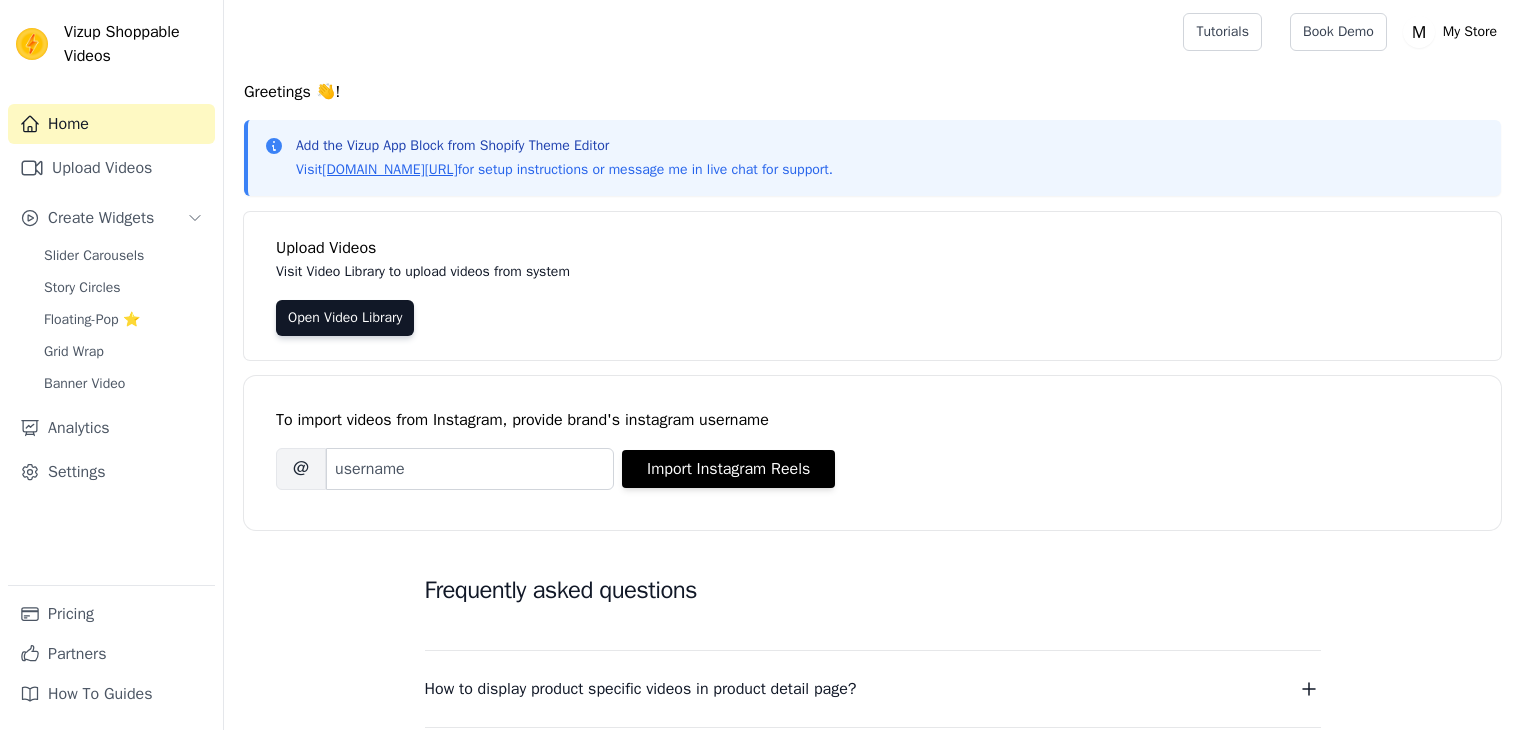 scroll, scrollTop: 0, scrollLeft: 0, axis: both 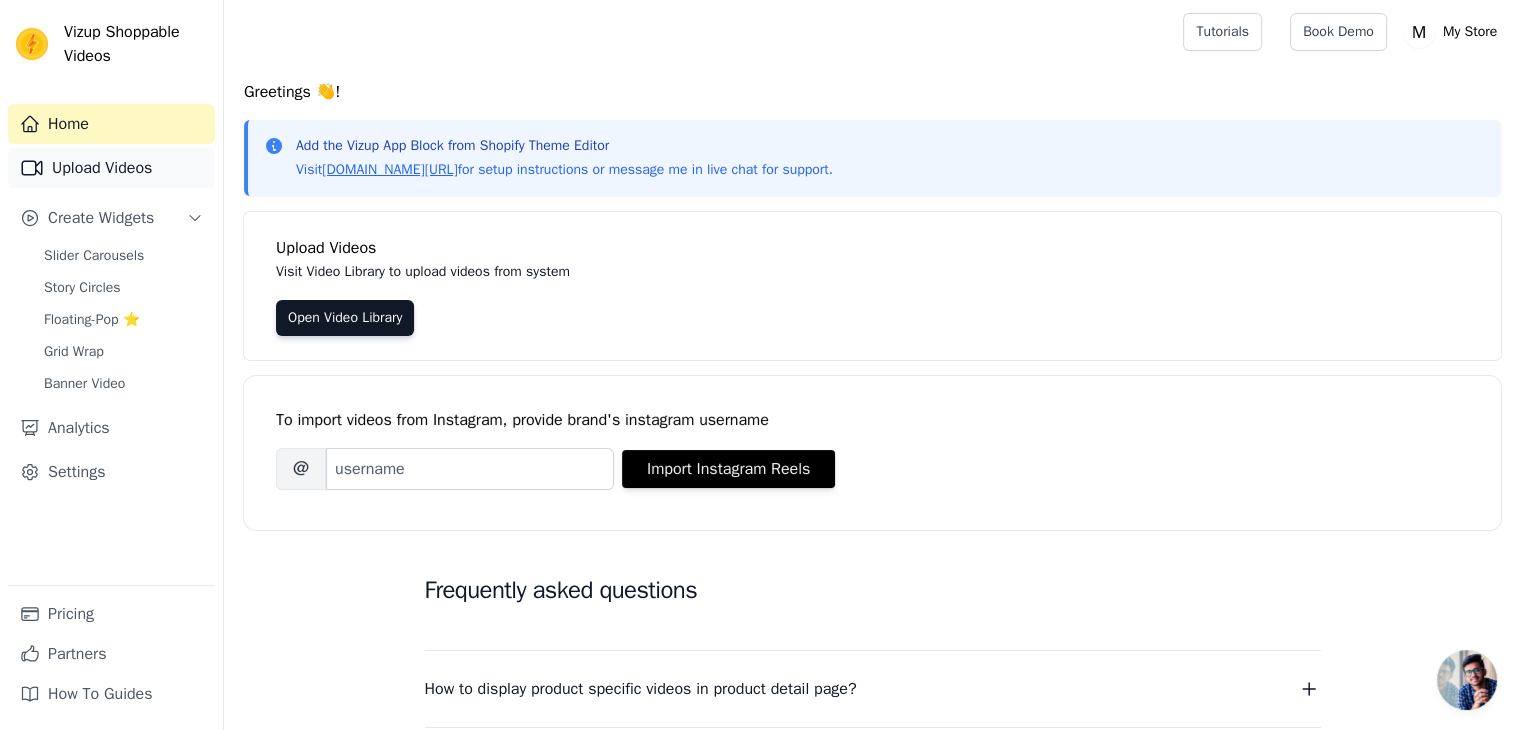 click on "Upload Videos" at bounding box center (111, 168) 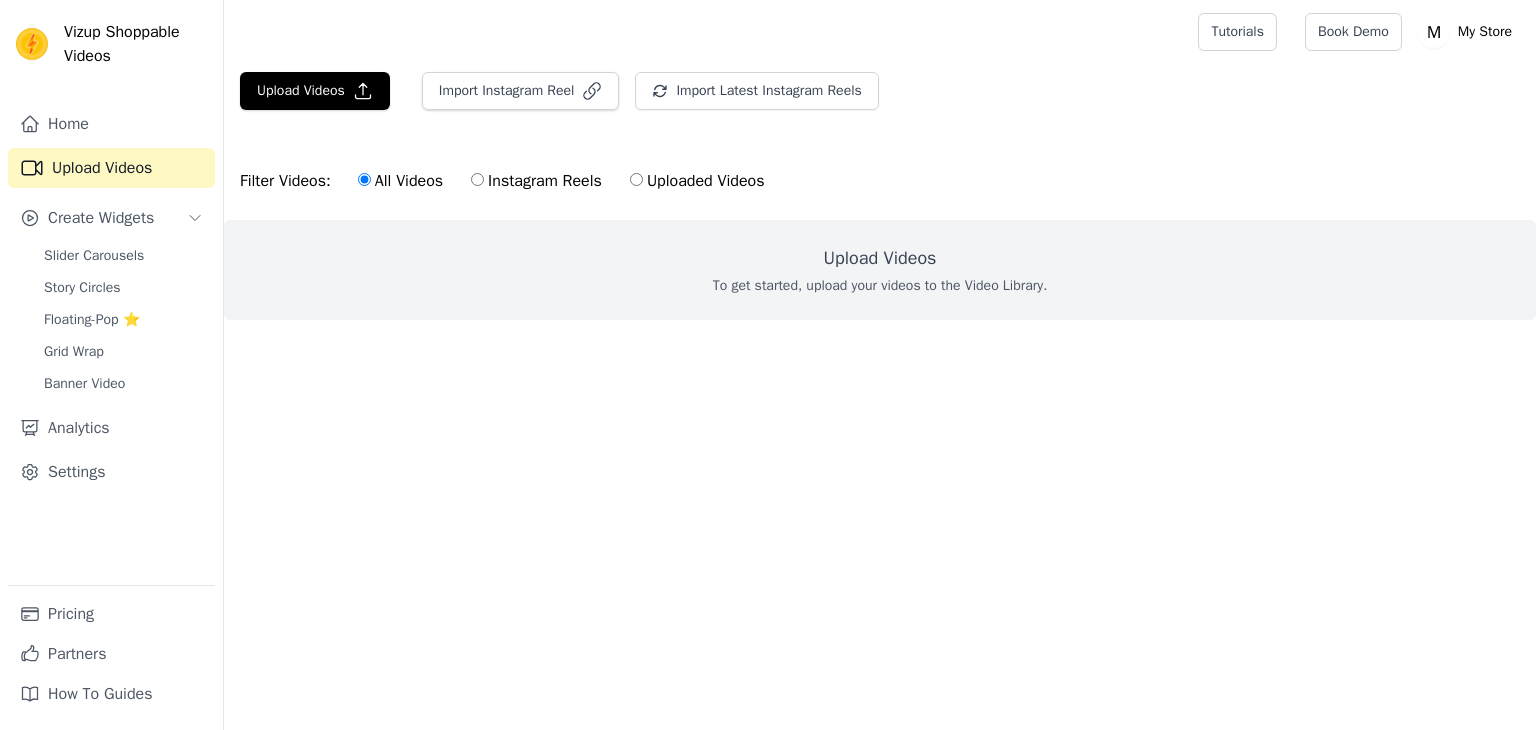 scroll, scrollTop: 0, scrollLeft: 0, axis: both 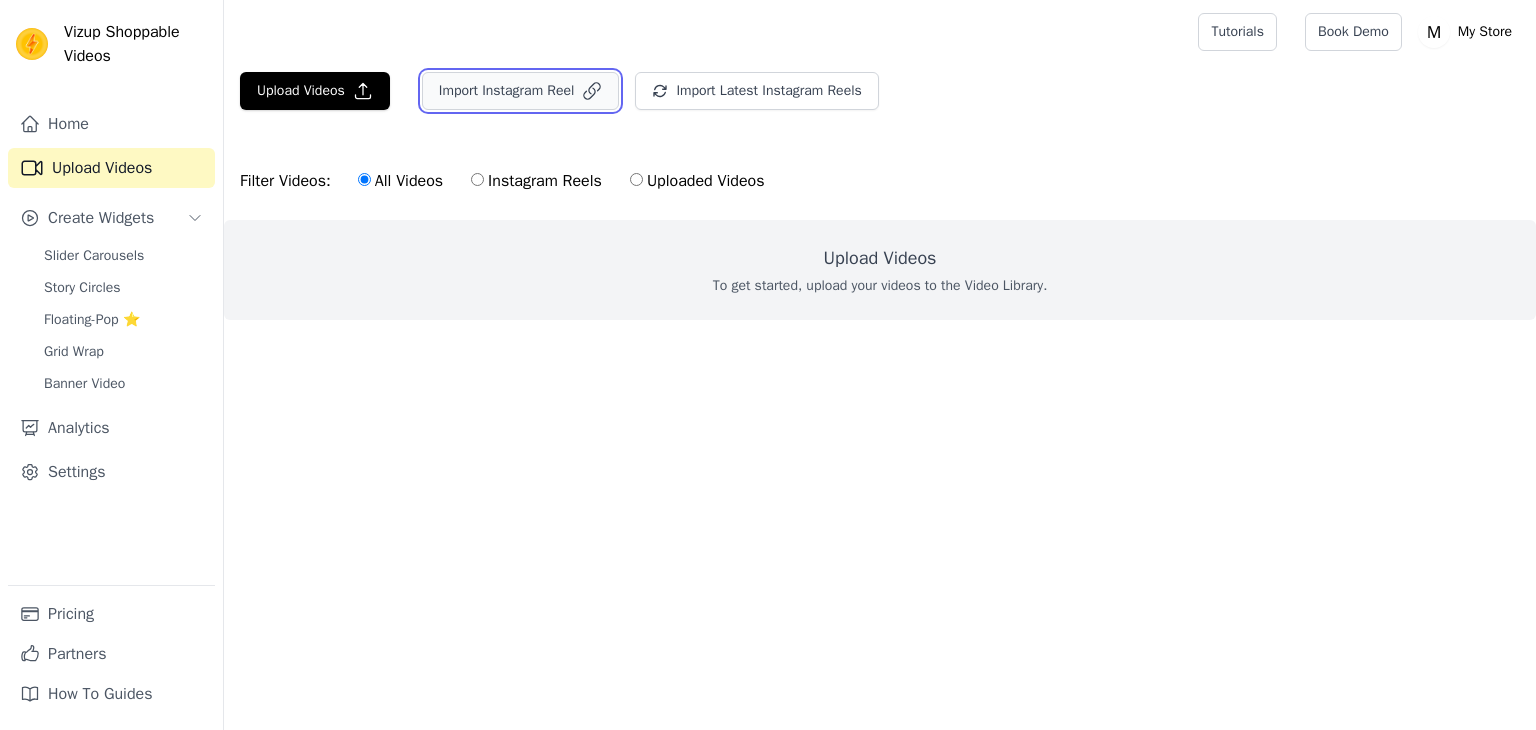 click on "Import Instagram Reel" at bounding box center (521, 91) 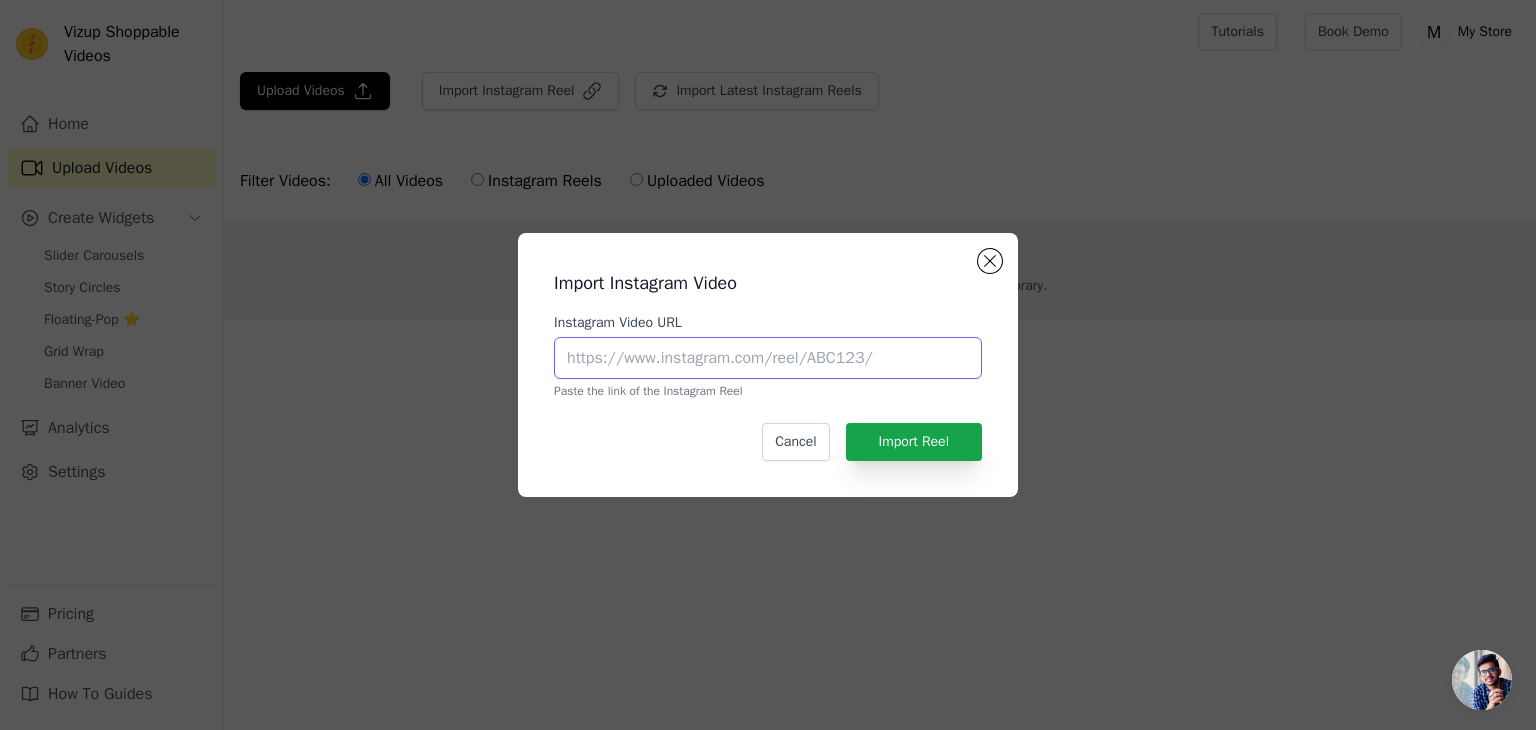 click on "Instagram Video URL" at bounding box center (768, 358) 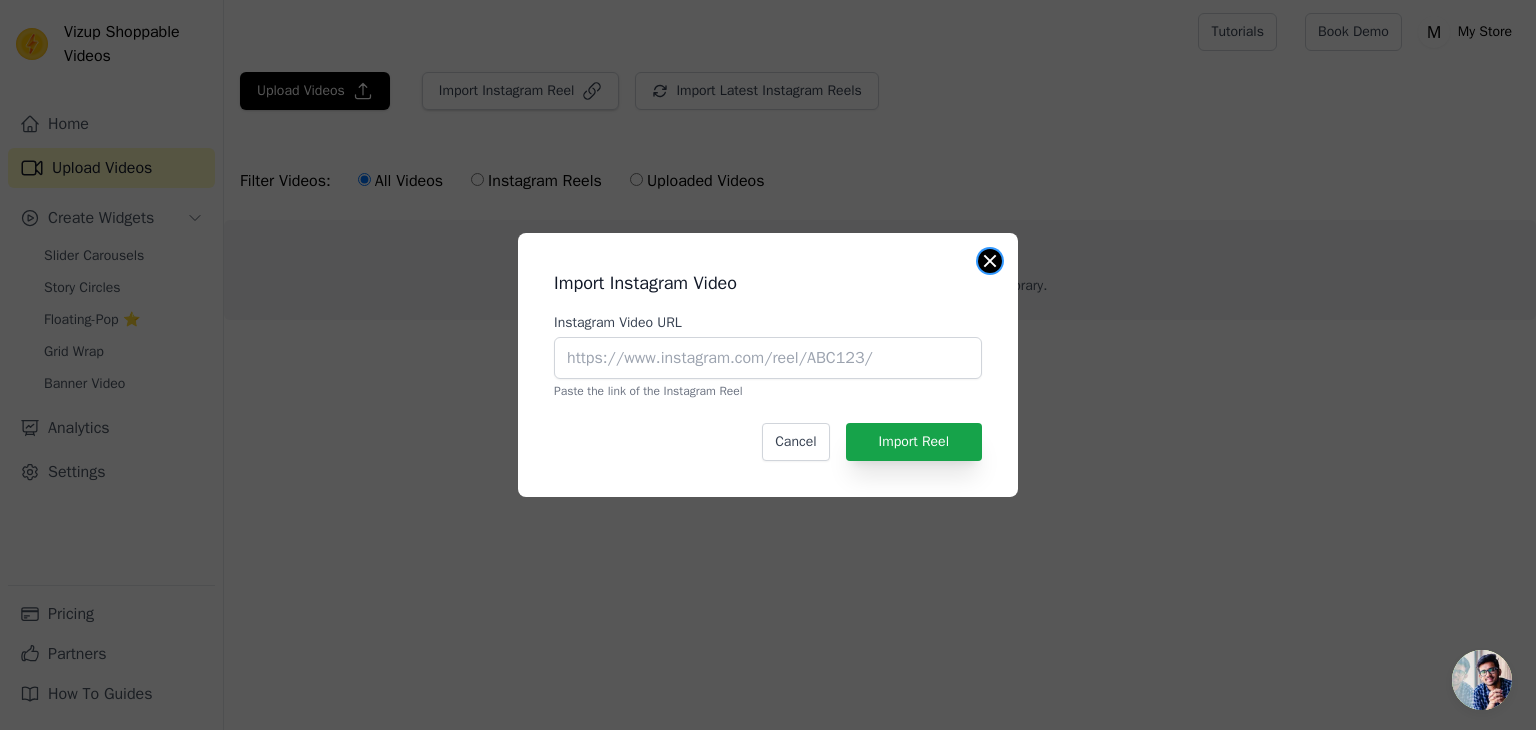 click at bounding box center (990, 261) 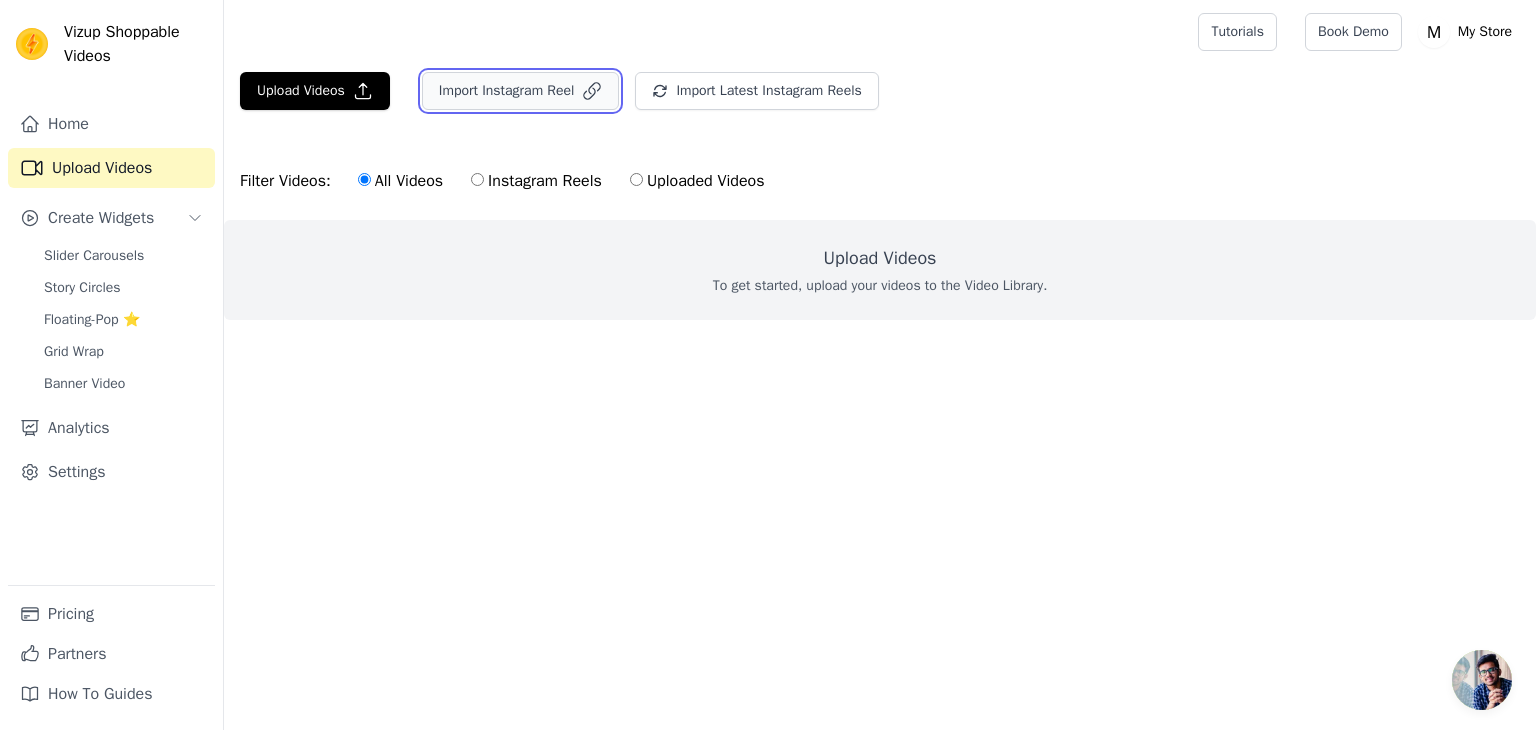 click on "Import Instagram Reel" at bounding box center [521, 91] 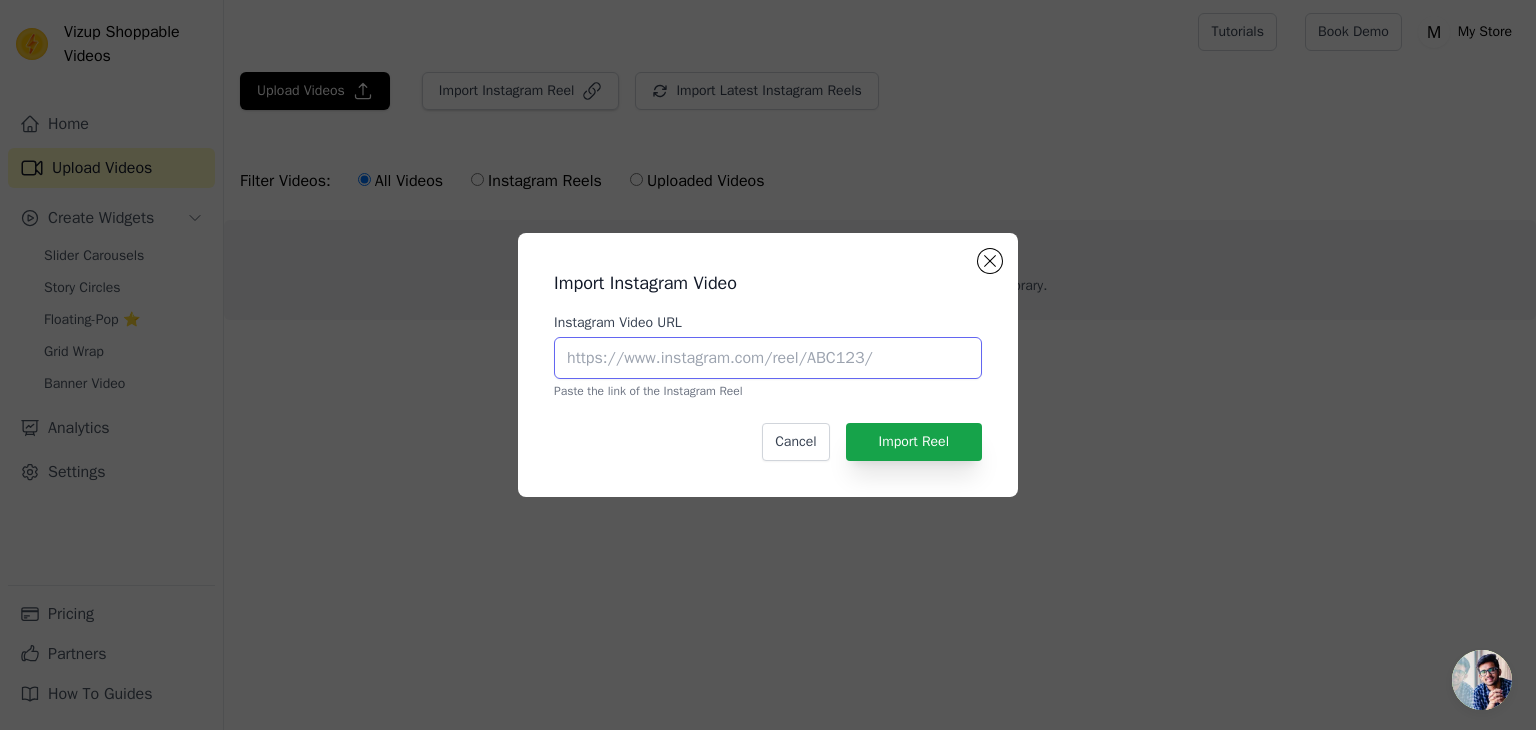 drag, startPoint x: 612, startPoint y: 338, endPoint x: 621, endPoint y: 353, distance: 17.492855 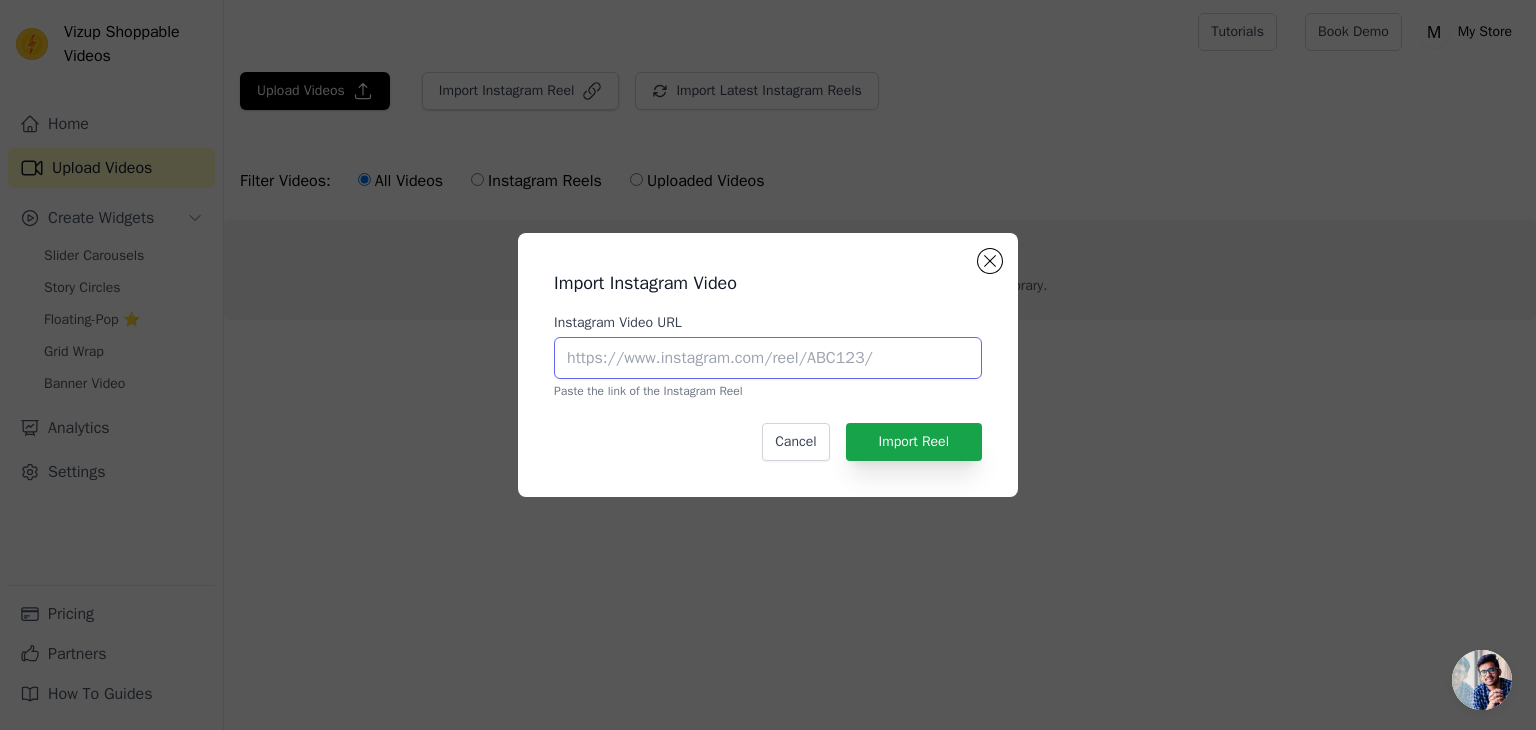 paste on "https://www.instagram.com/reel/DKD8uB6vZri/?igsh=MWVzbWZzdWl6emlpMQ==" 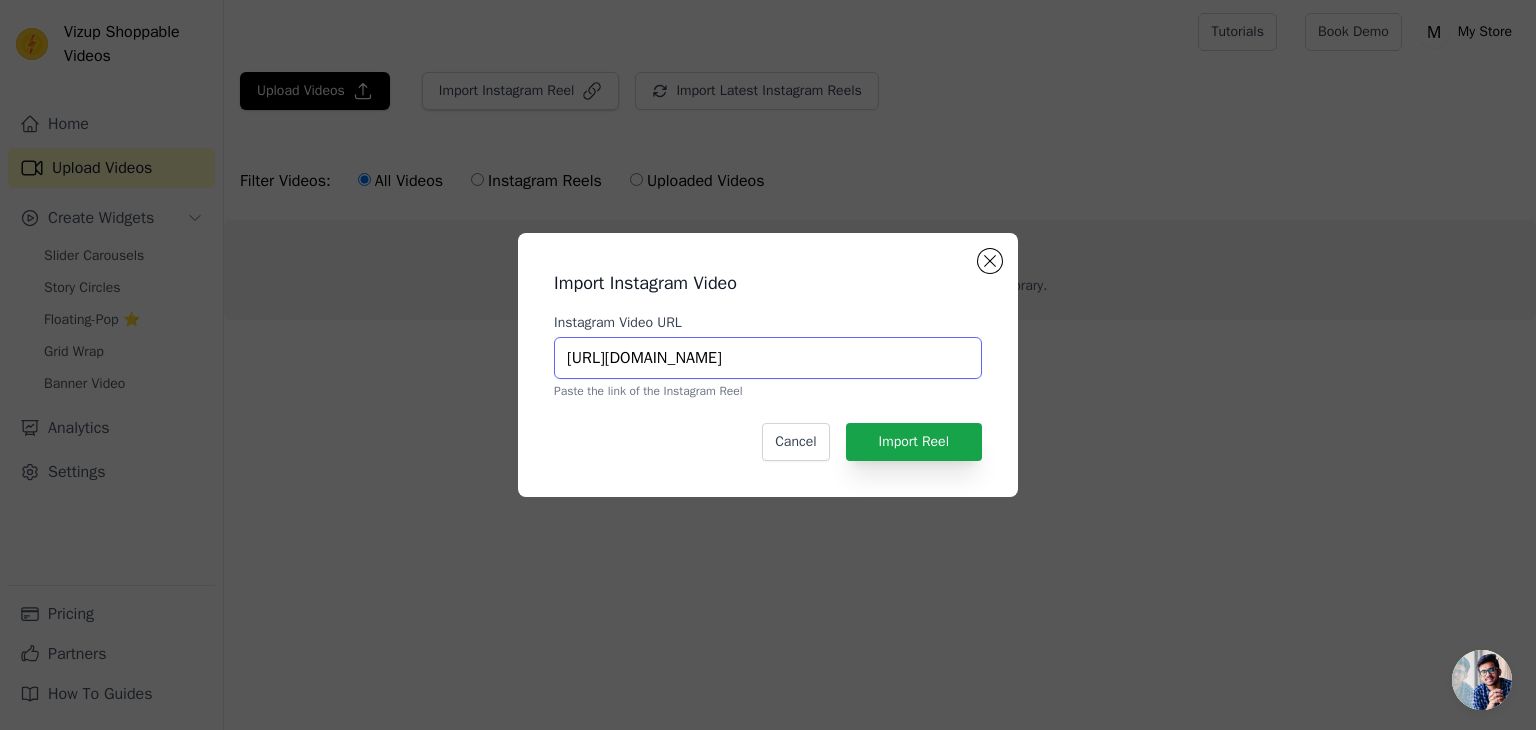 scroll, scrollTop: 0, scrollLeft: 185, axis: horizontal 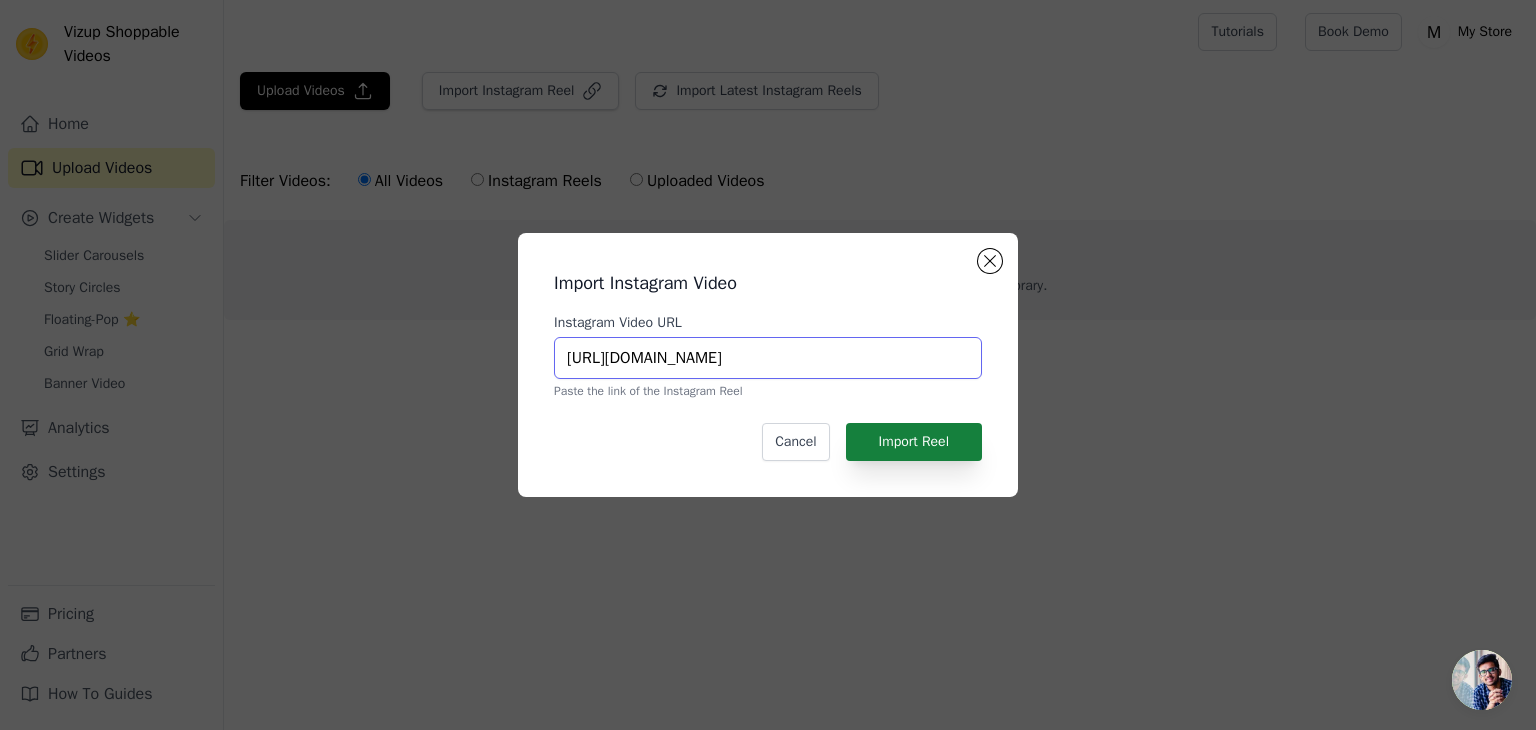 type on "https://www.instagram.com/reel/DKD8uB6vZri/?igsh=MWVzbWZzdWl6emlpMQ==" 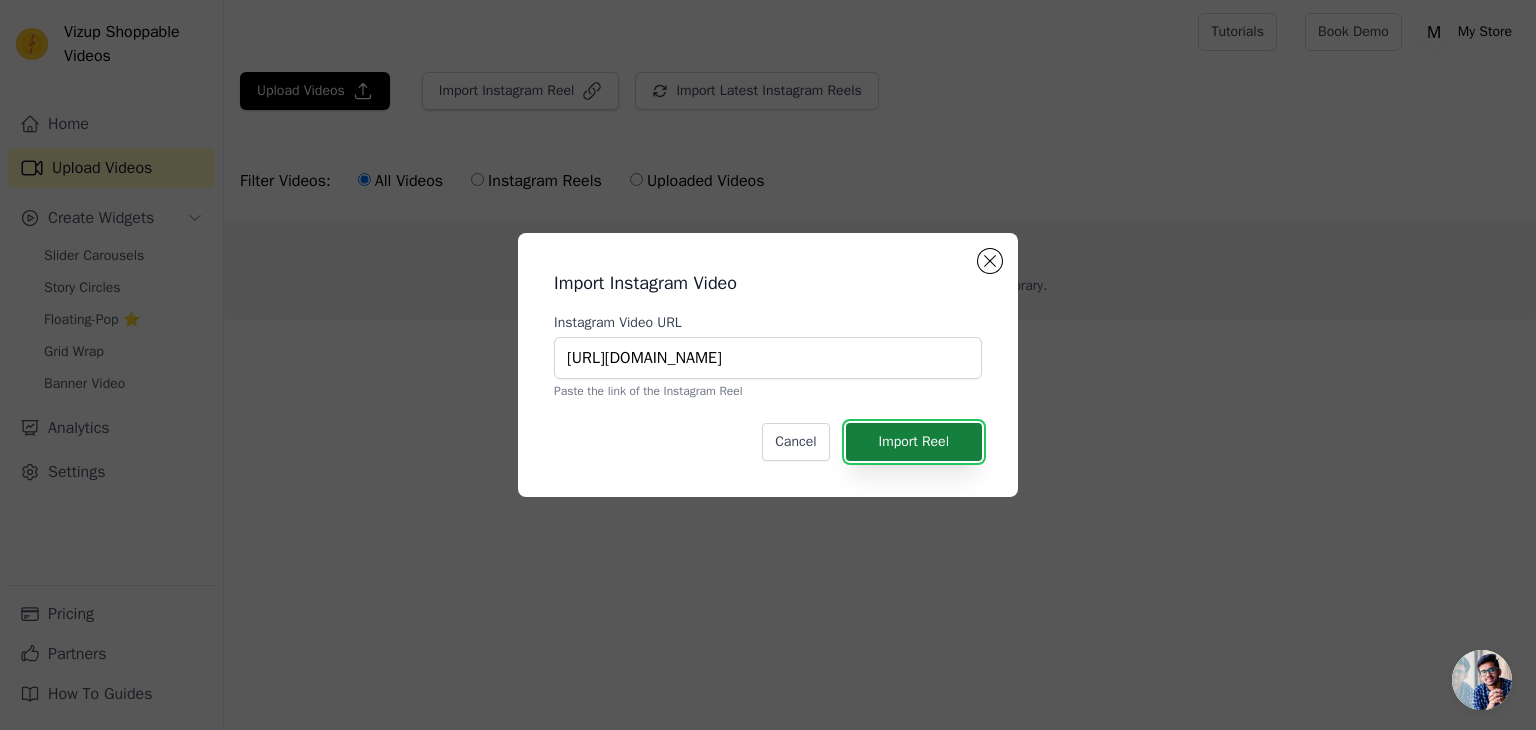 scroll, scrollTop: 0, scrollLeft: 0, axis: both 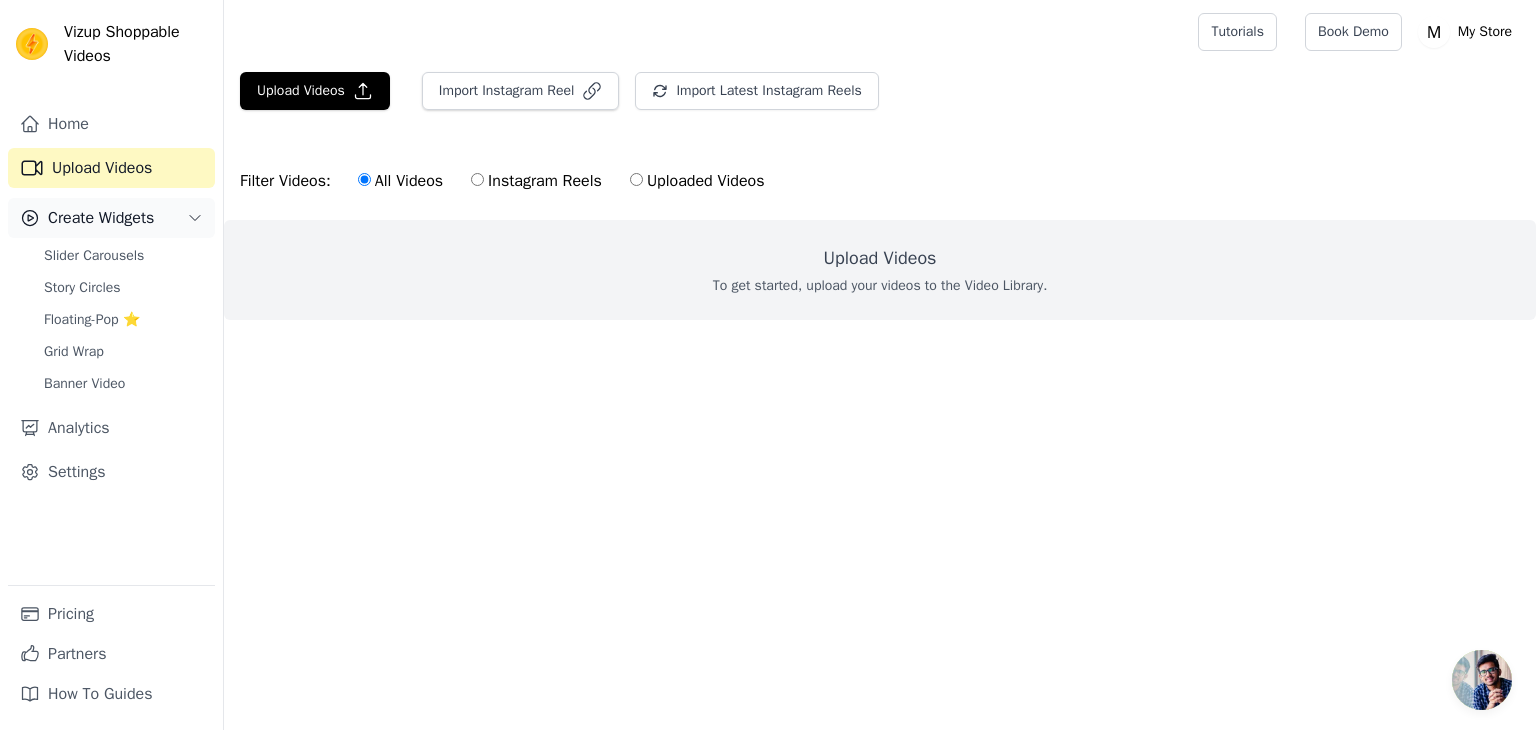 click on "Create Widgets" at bounding box center (101, 218) 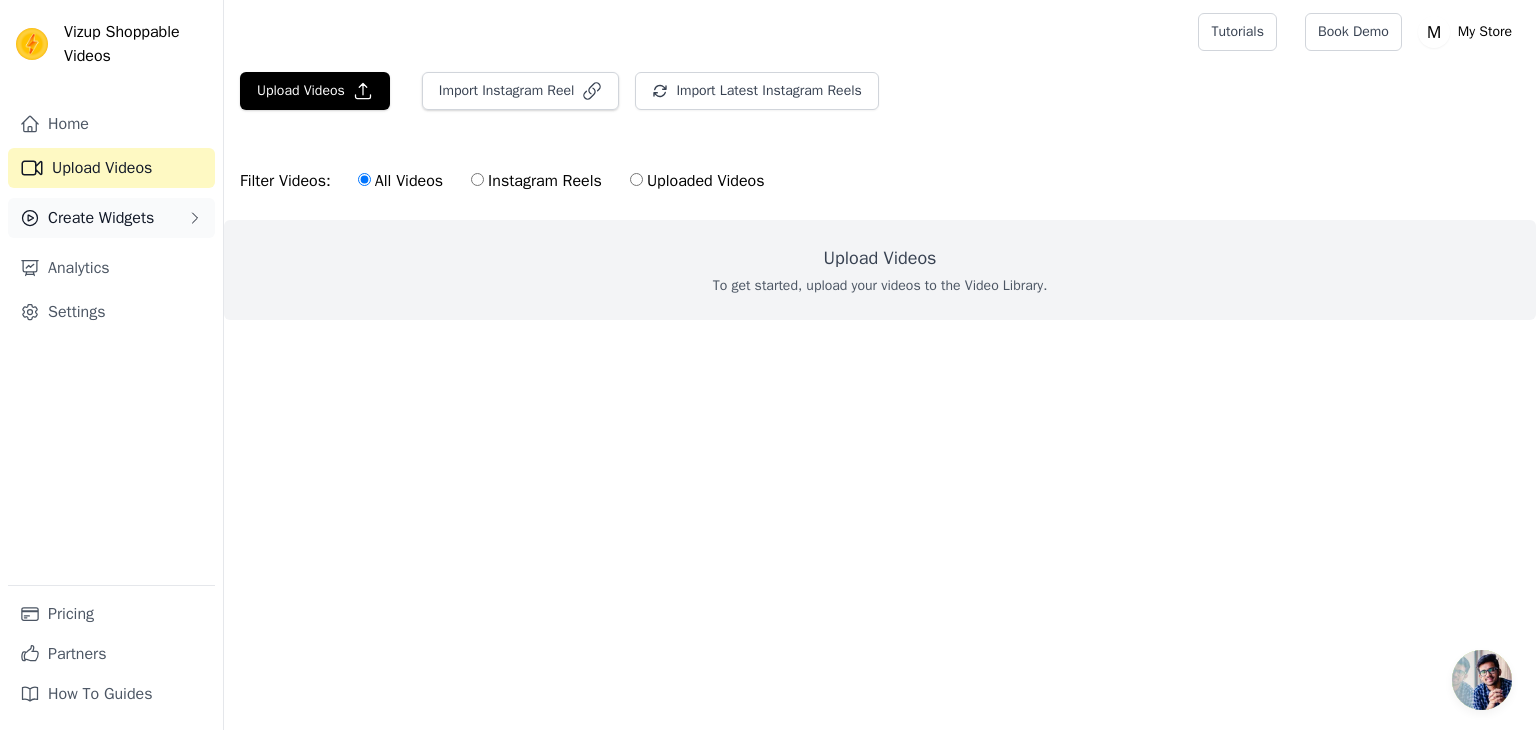 click on "Create Widgets" at bounding box center (101, 218) 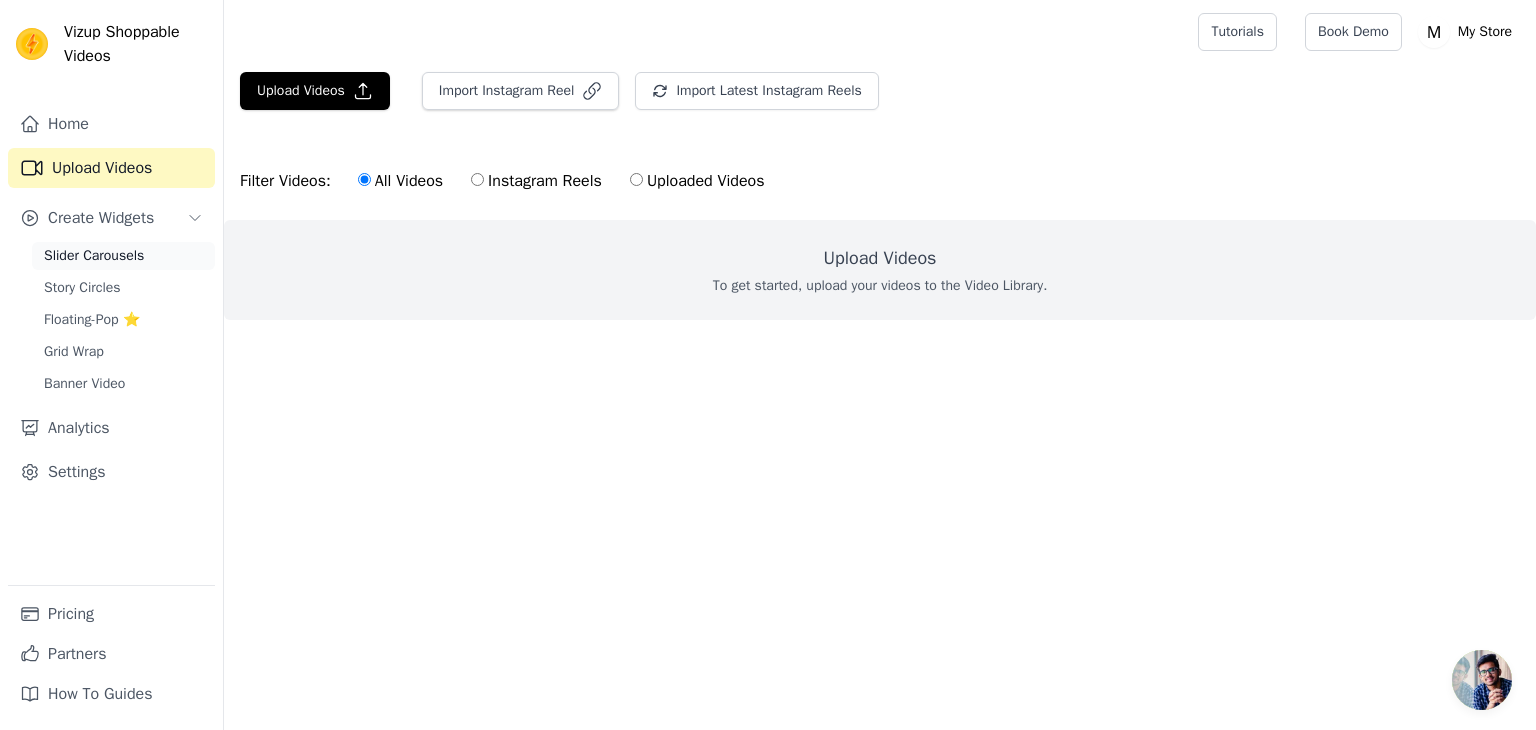 click on "Slider Carousels" at bounding box center (123, 256) 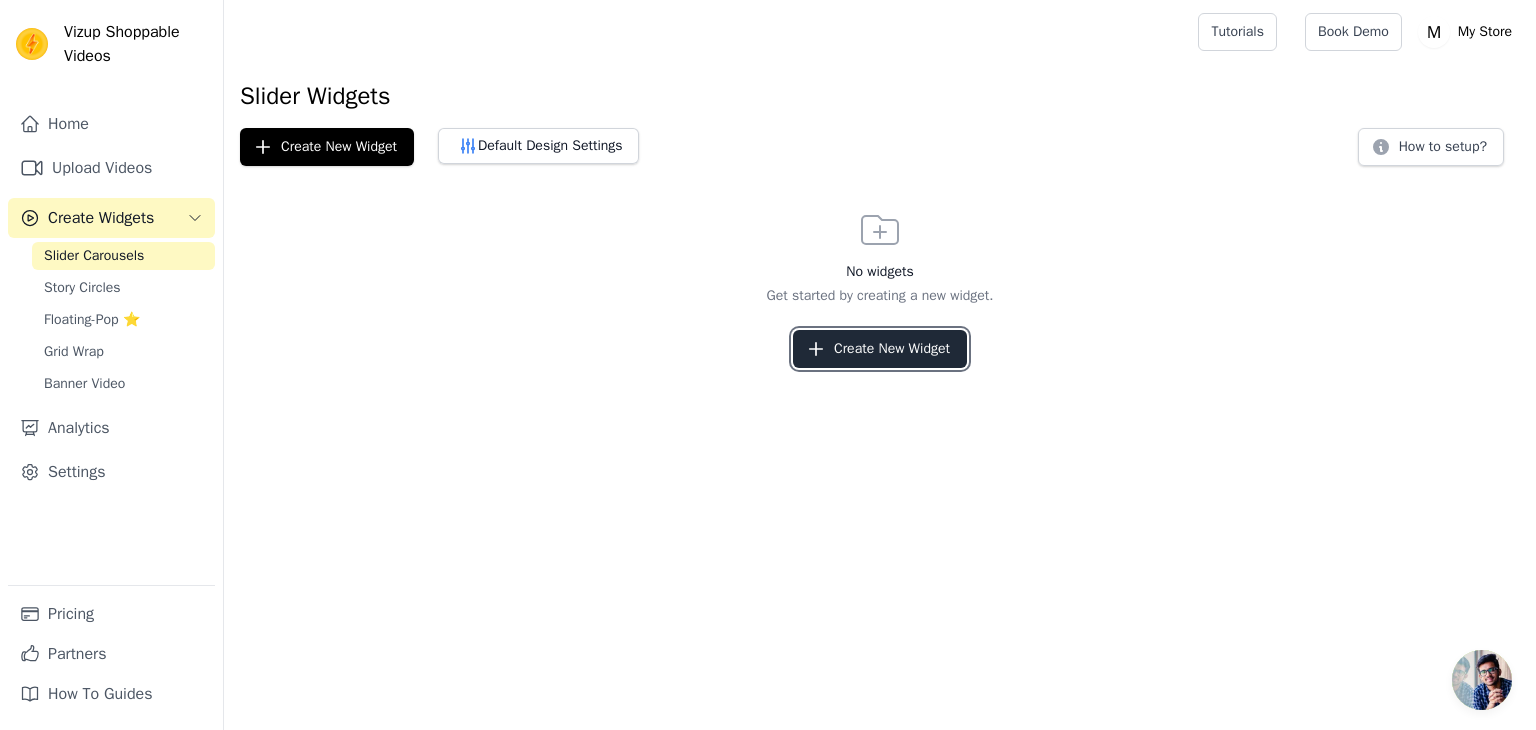 click on "Create New Widget" at bounding box center (880, 349) 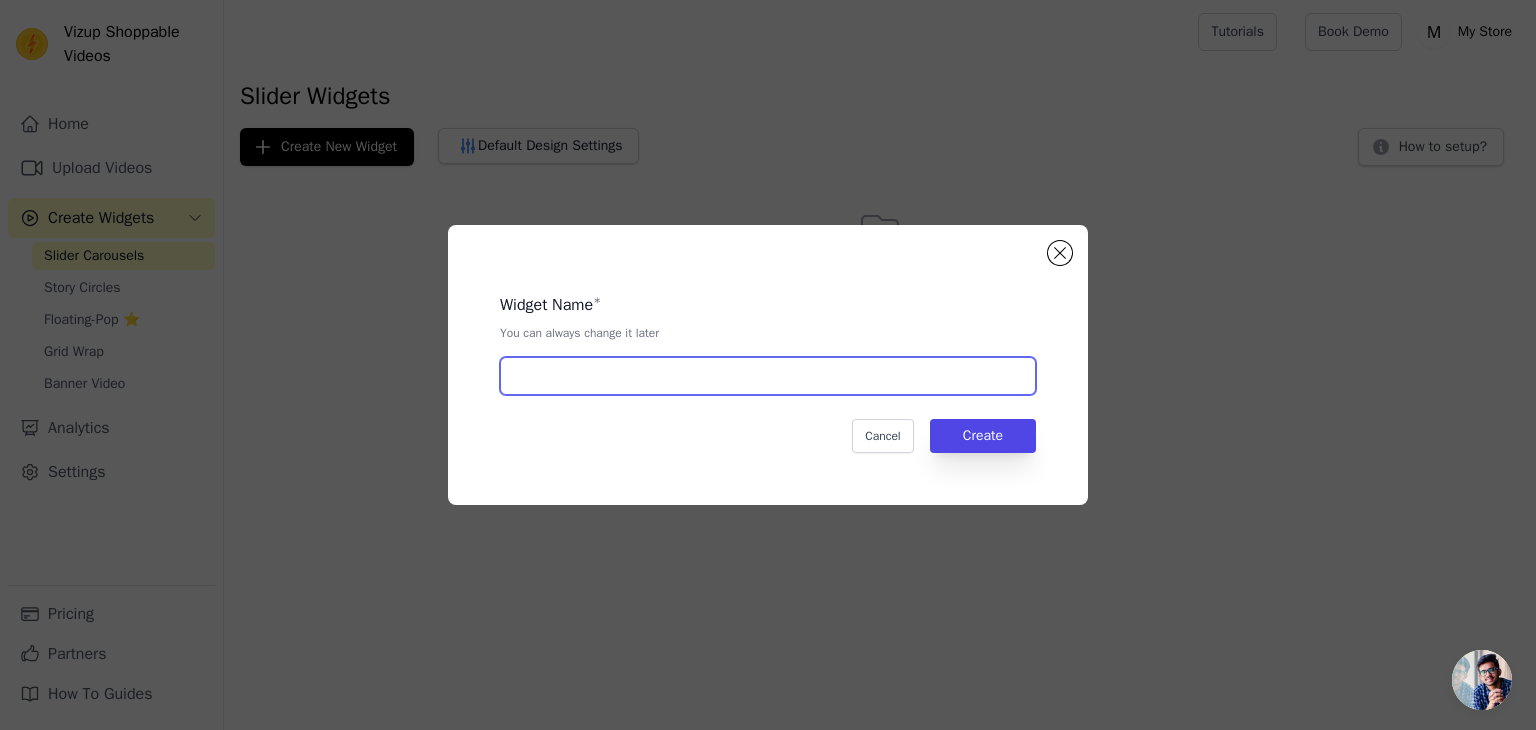 click at bounding box center (768, 376) 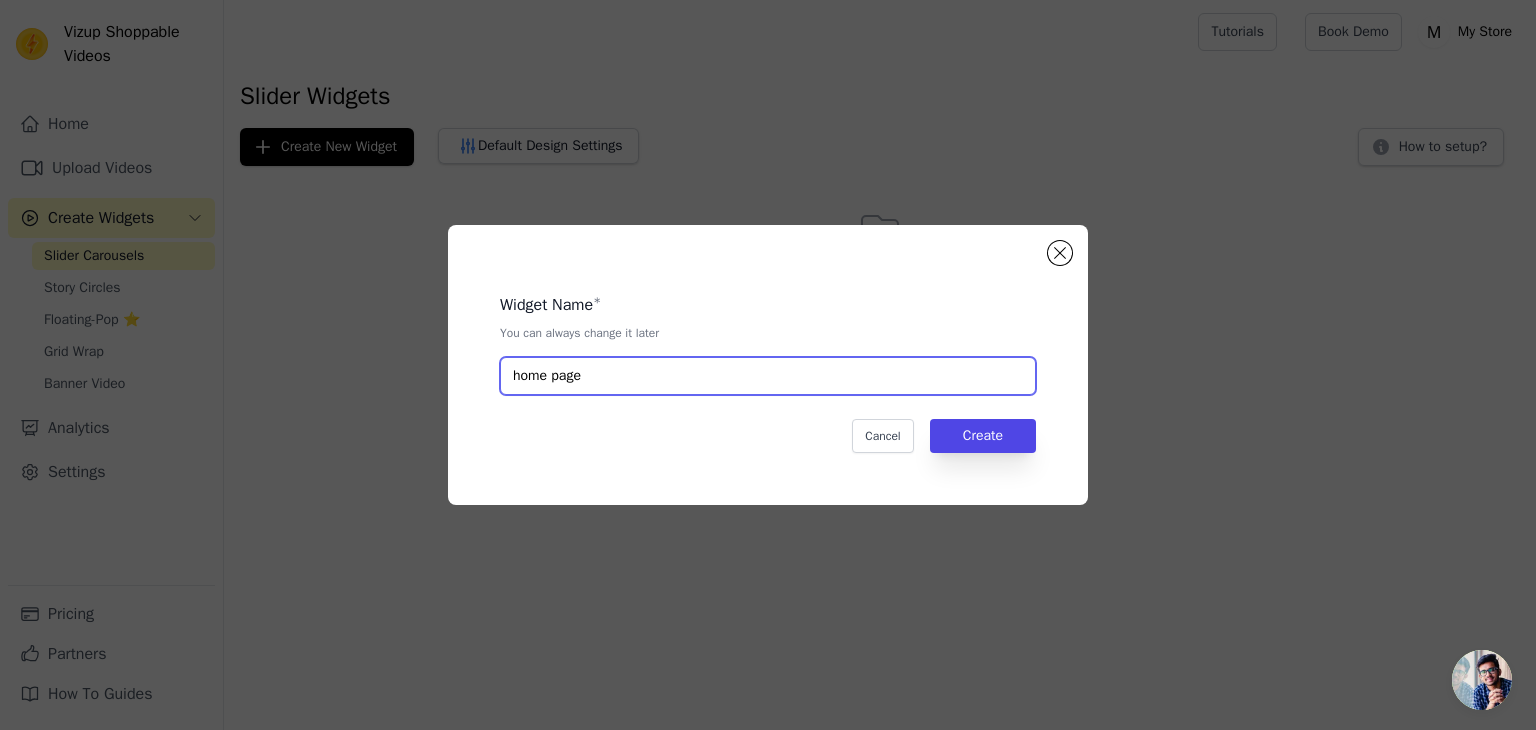 click on "home page" at bounding box center [768, 376] 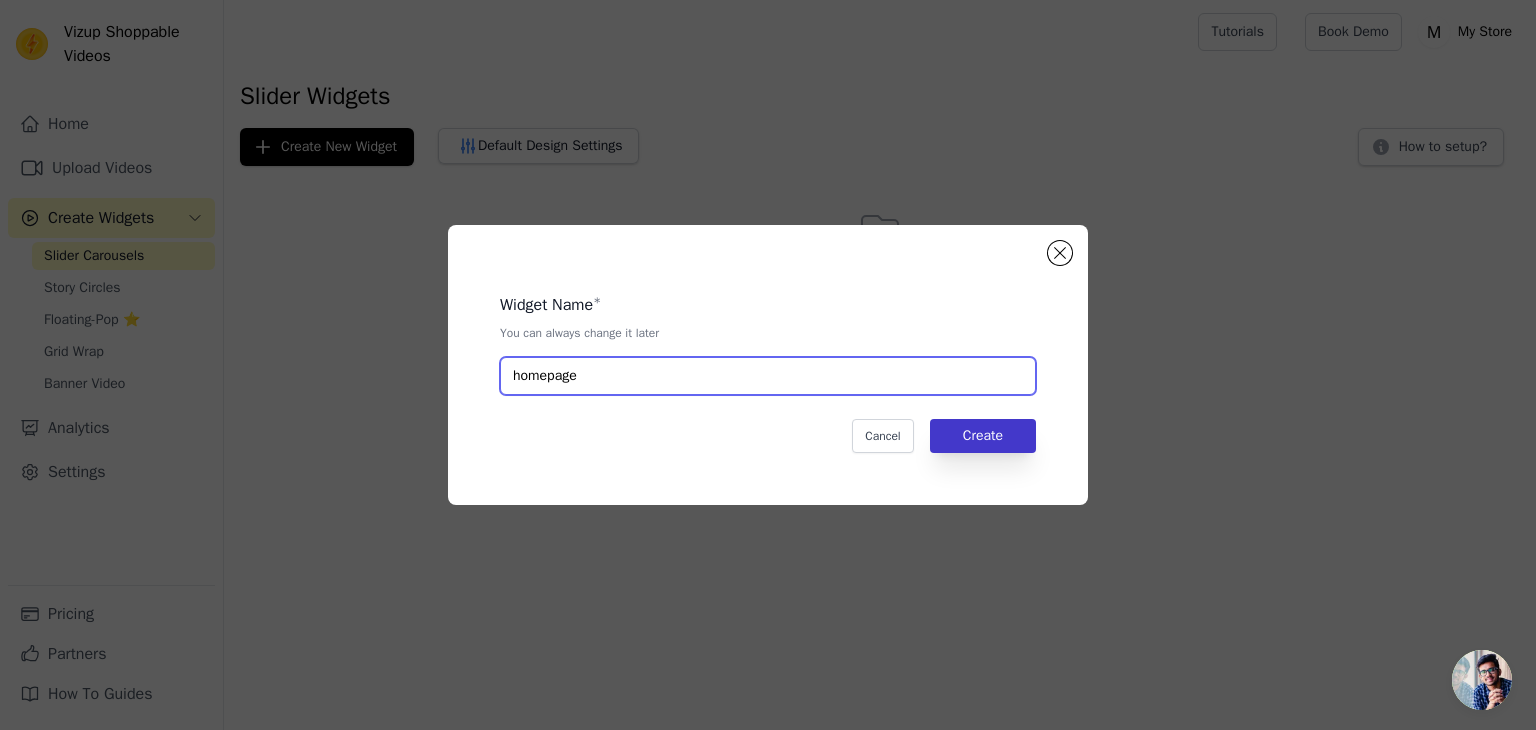 type on "homepage" 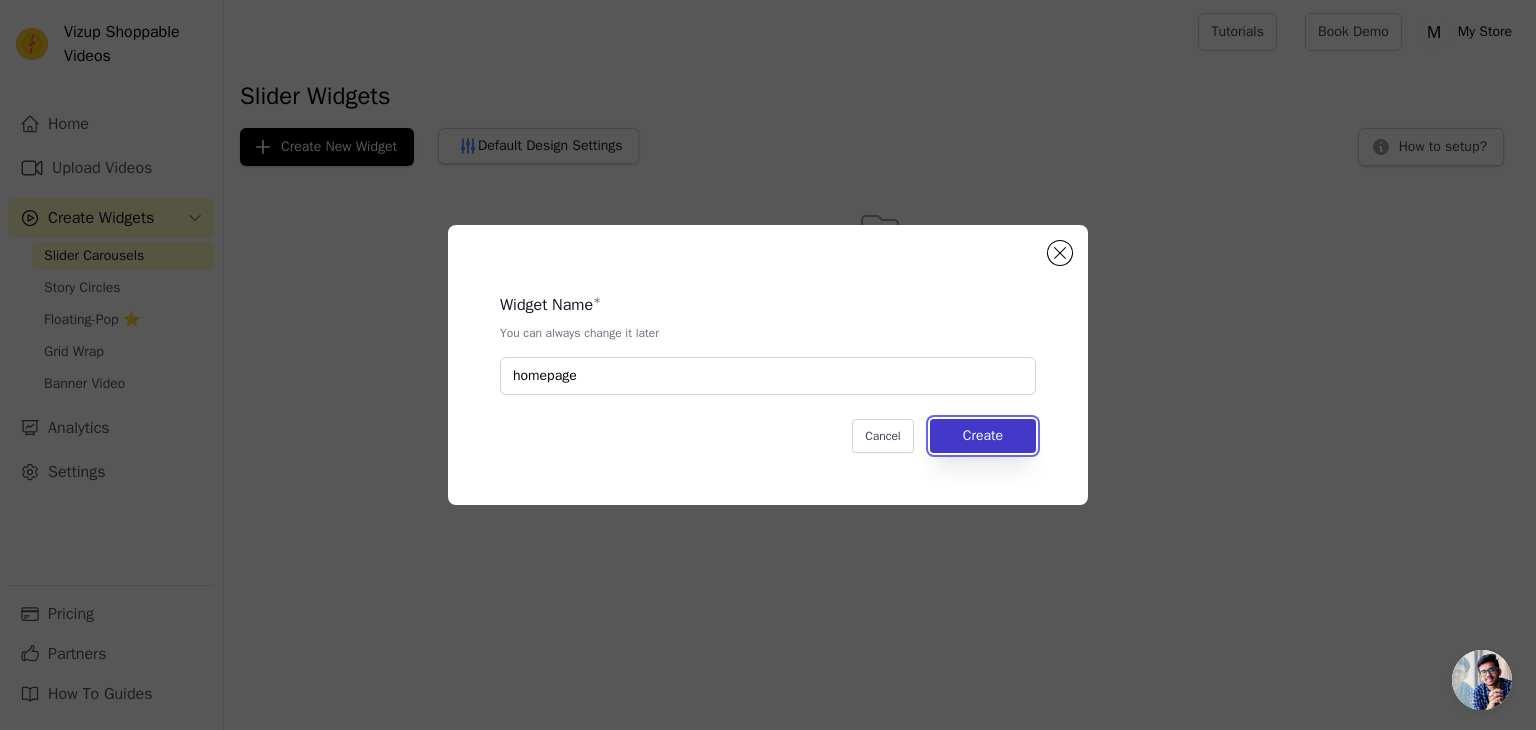 click on "Create" at bounding box center (983, 436) 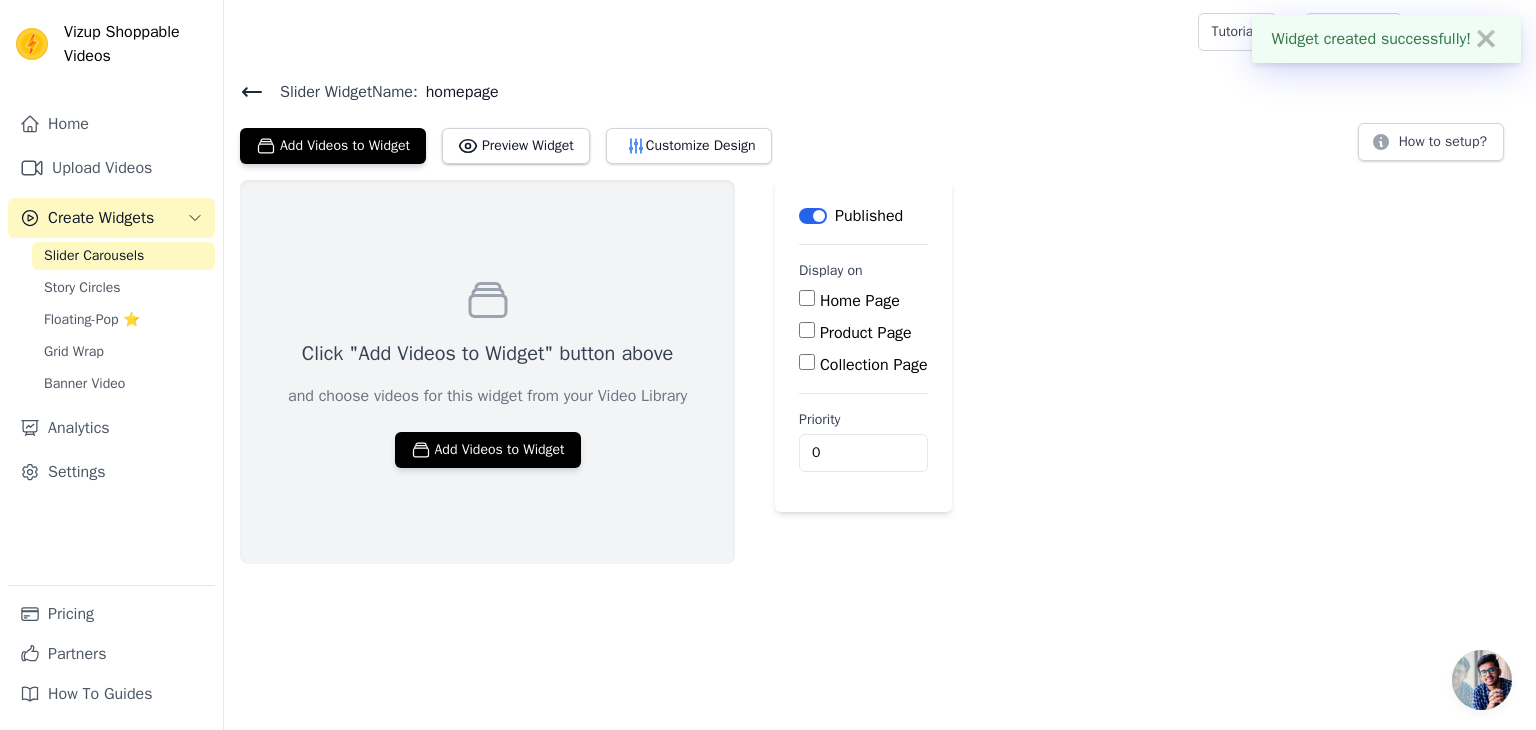 click on "Home Page" at bounding box center (807, 298) 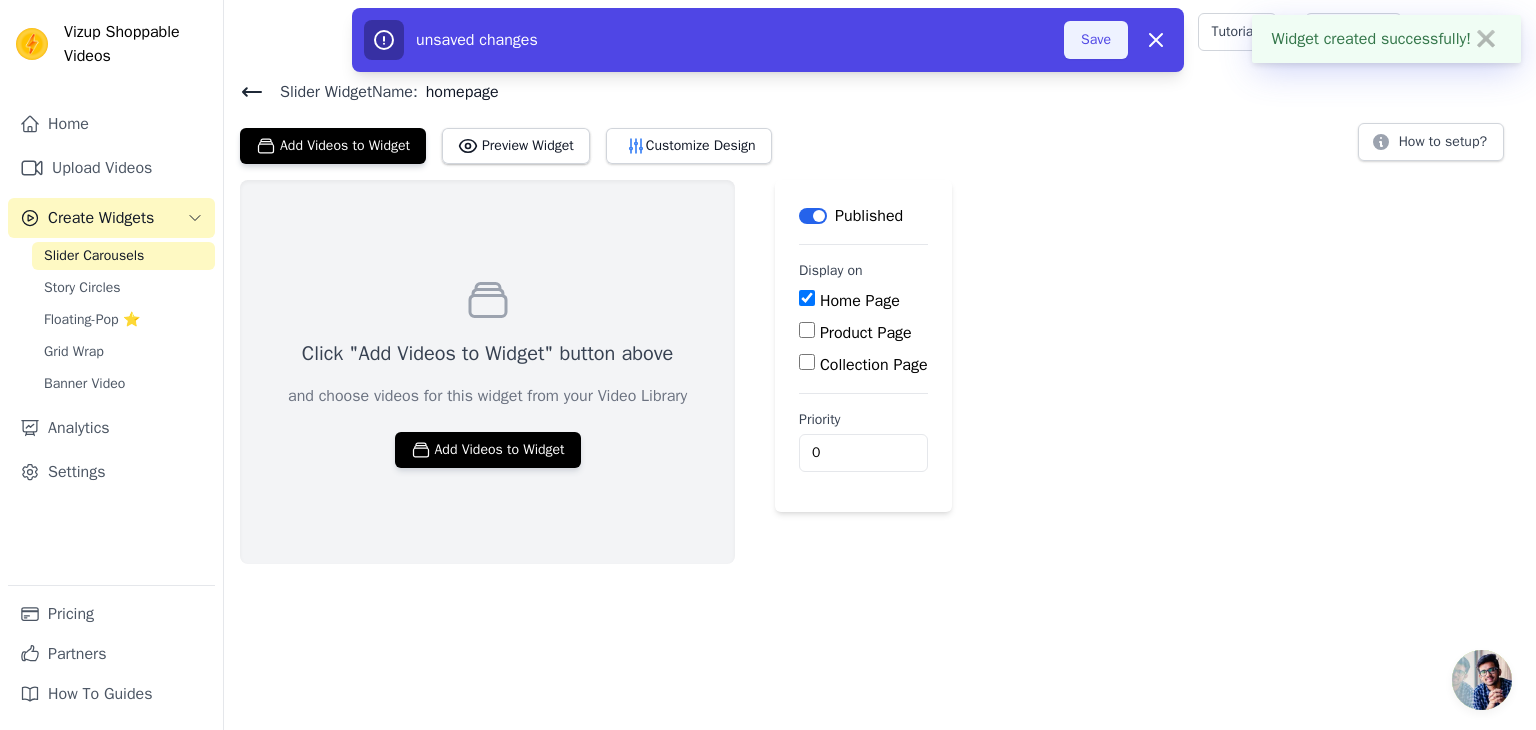 click on "Save" at bounding box center (1096, 40) 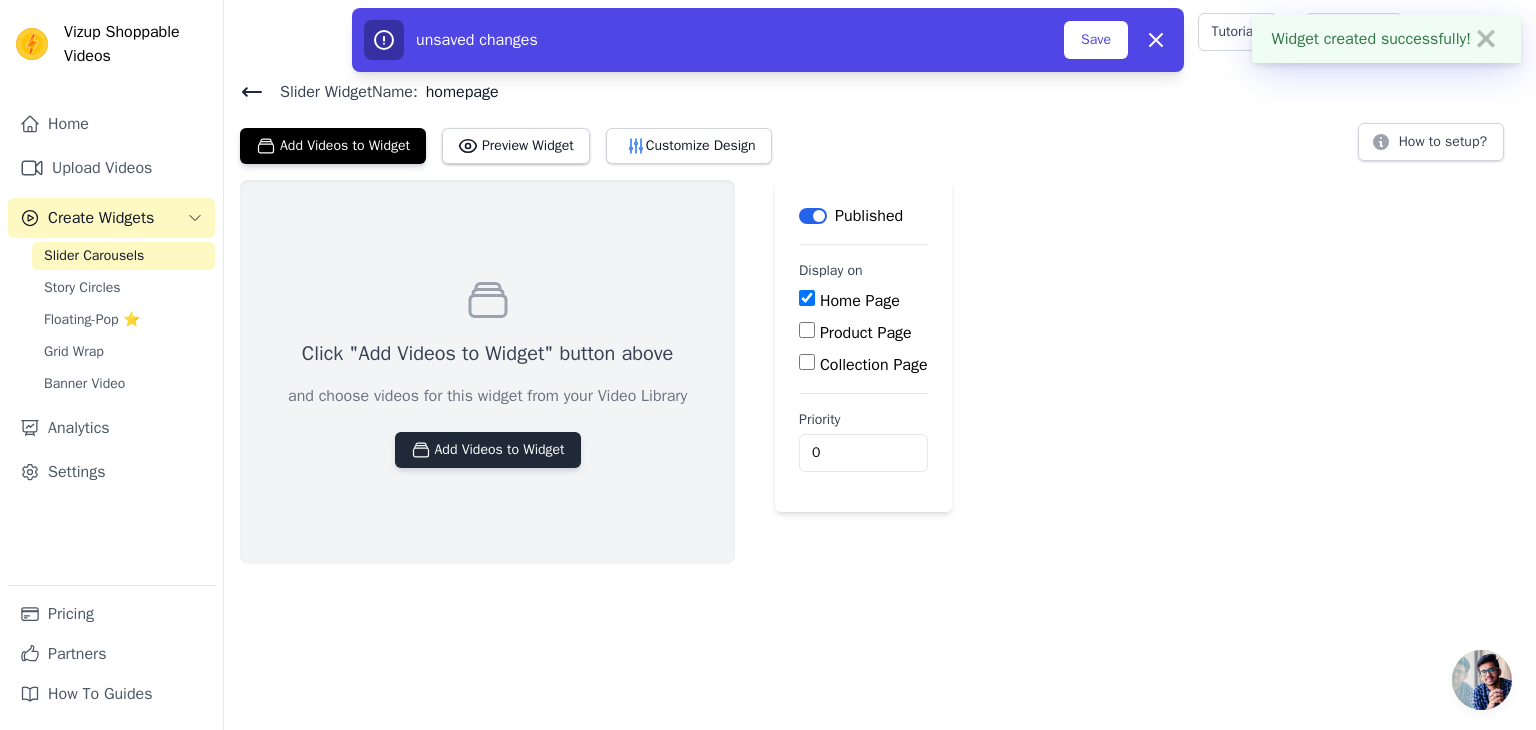 click on "Add Videos to Widget" at bounding box center (488, 450) 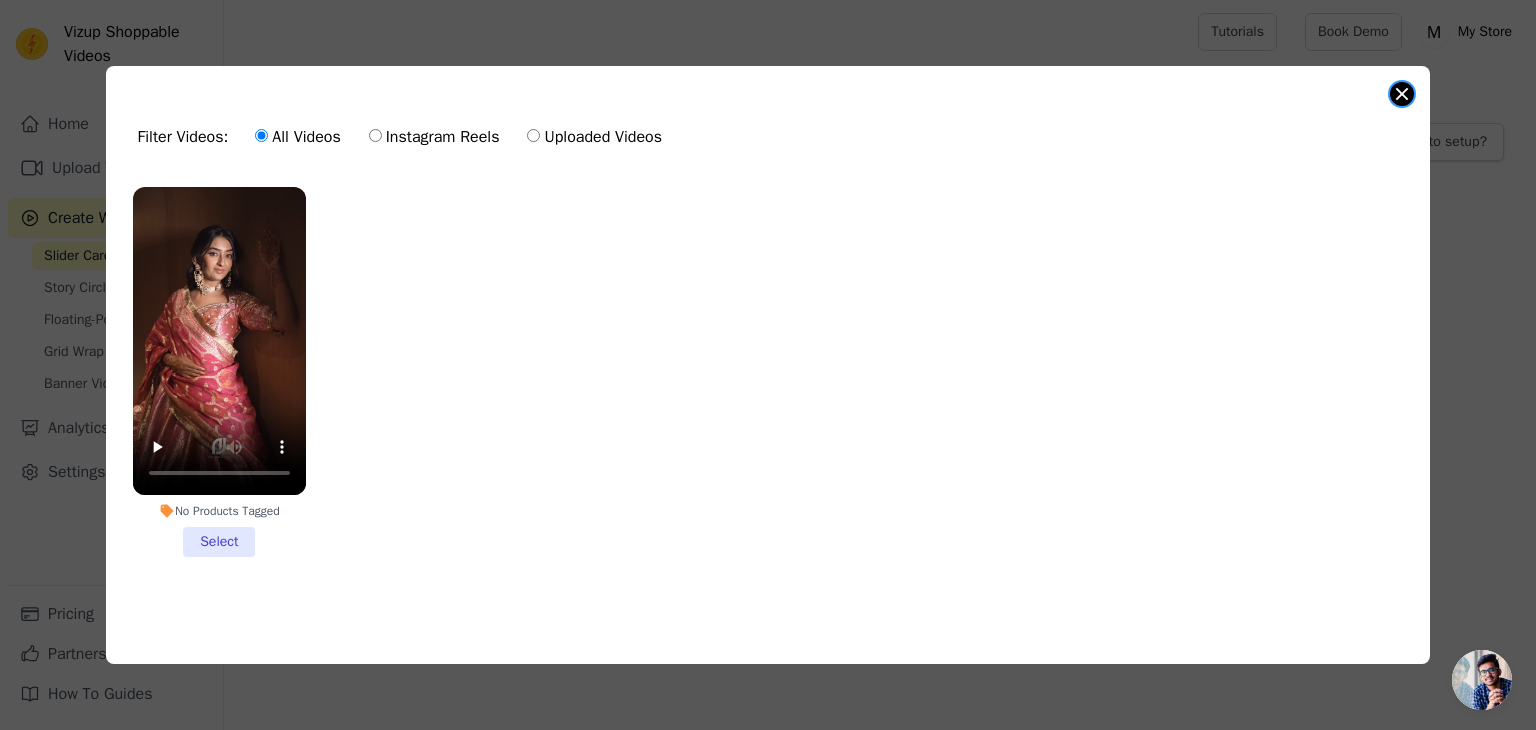 click at bounding box center [1402, 94] 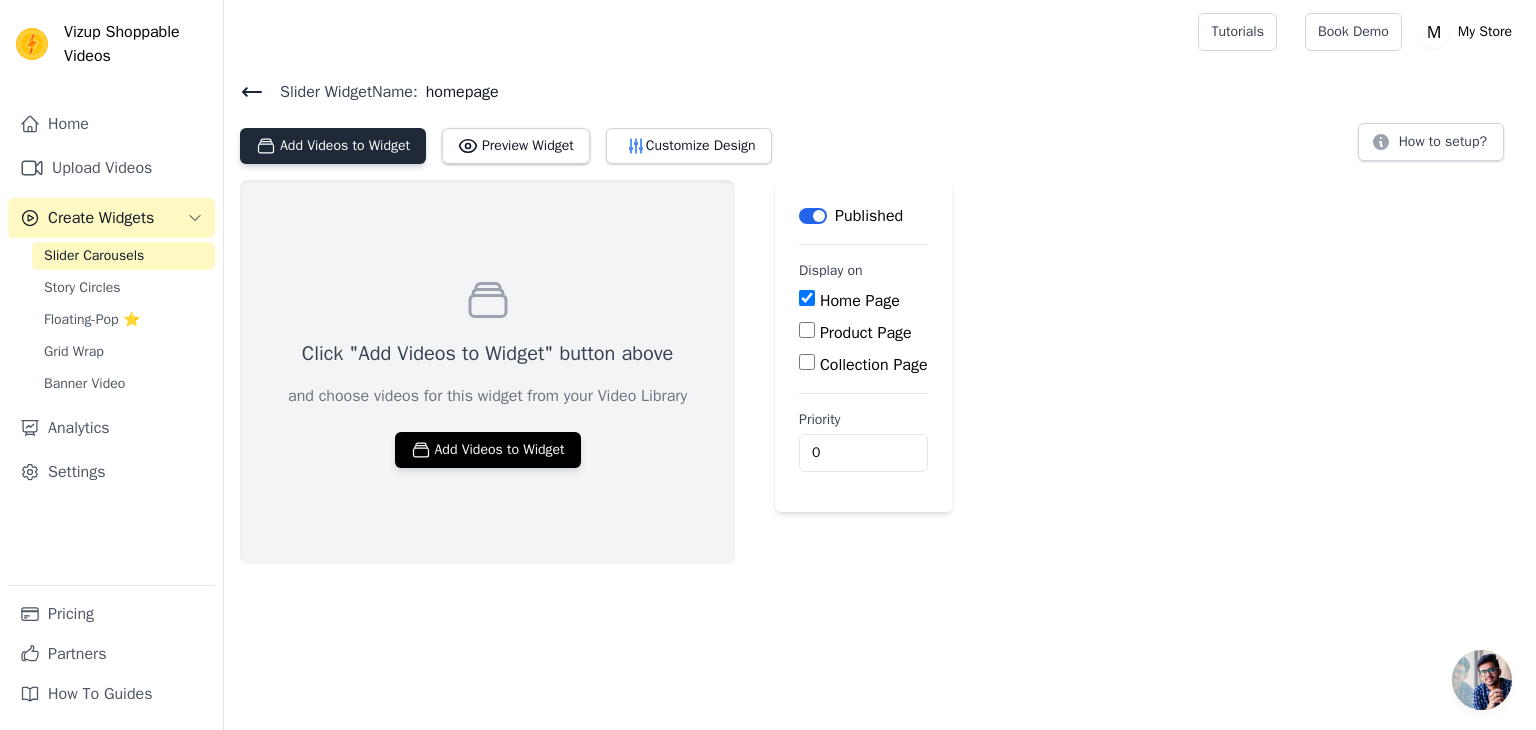 click on "Add Videos to Widget" at bounding box center [333, 146] 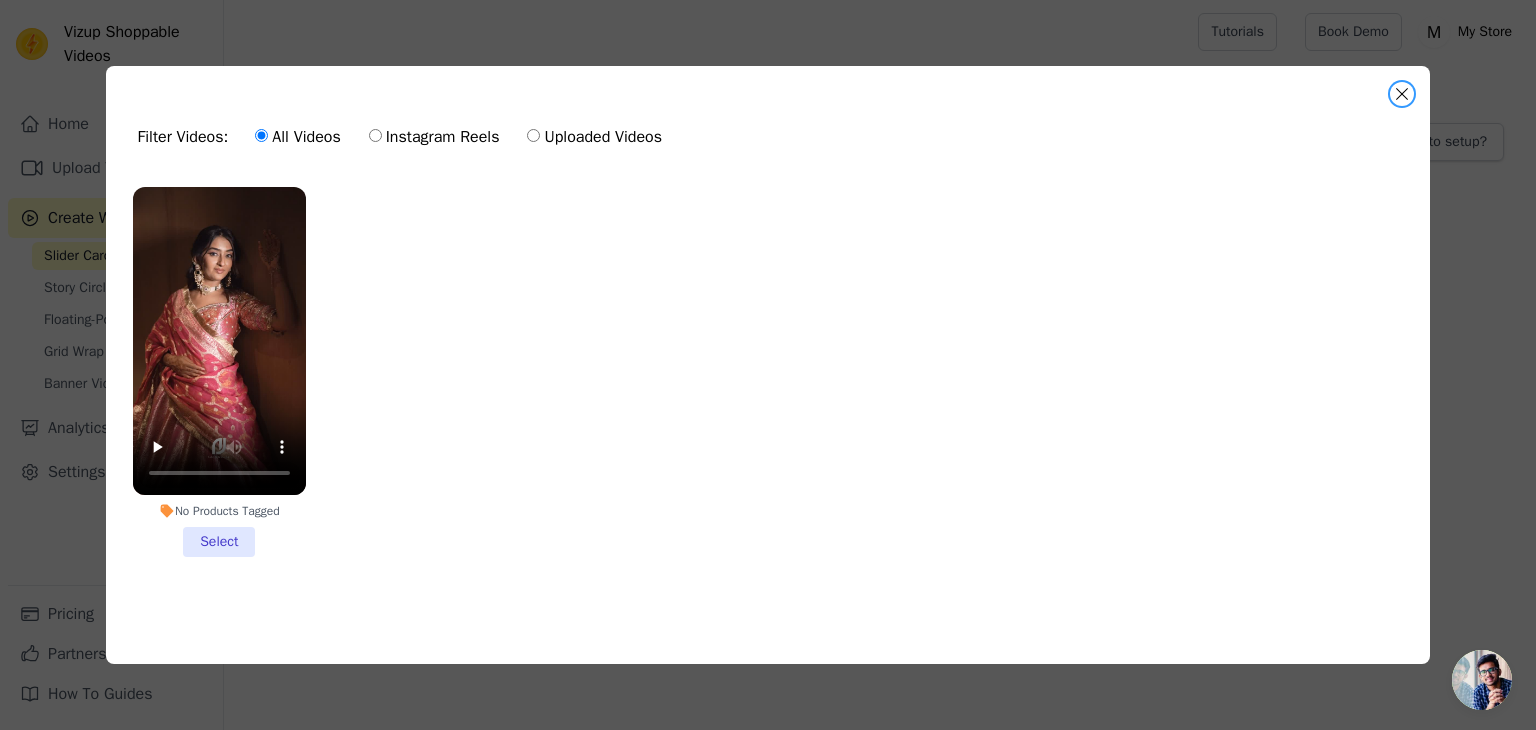 click at bounding box center [1402, 94] 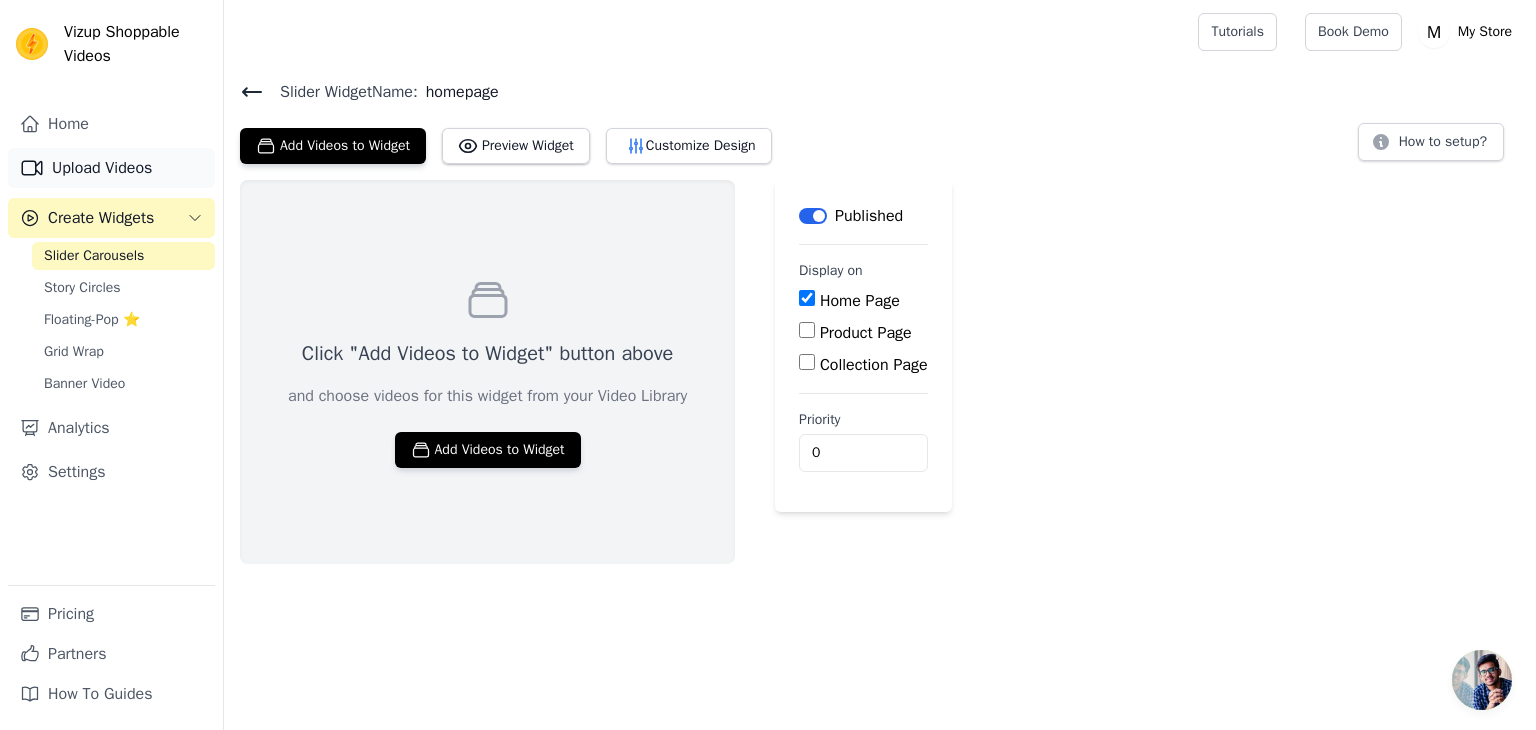 click on "Upload Videos" at bounding box center [111, 168] 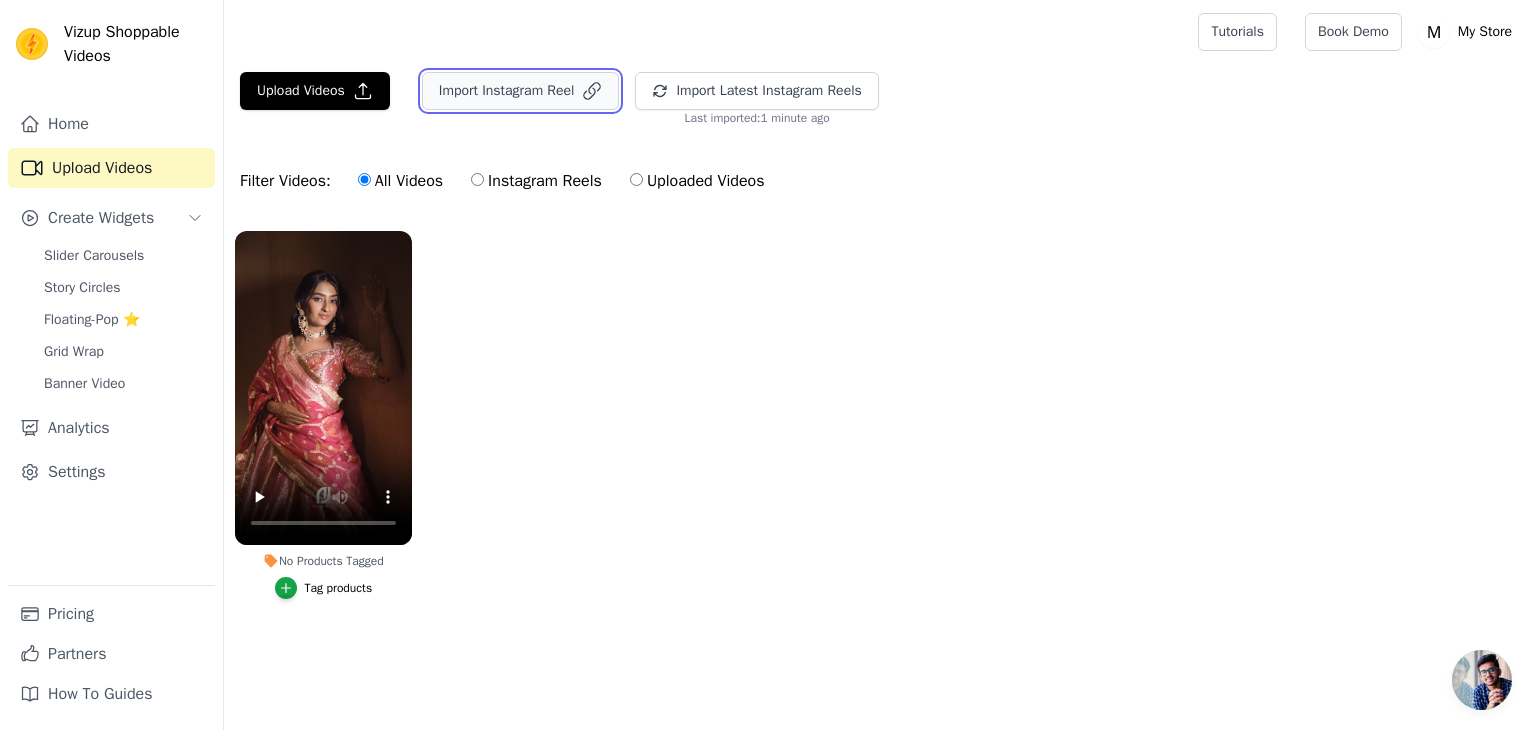 click on "Import Instagram Reel" at bounding box center [521, 91] 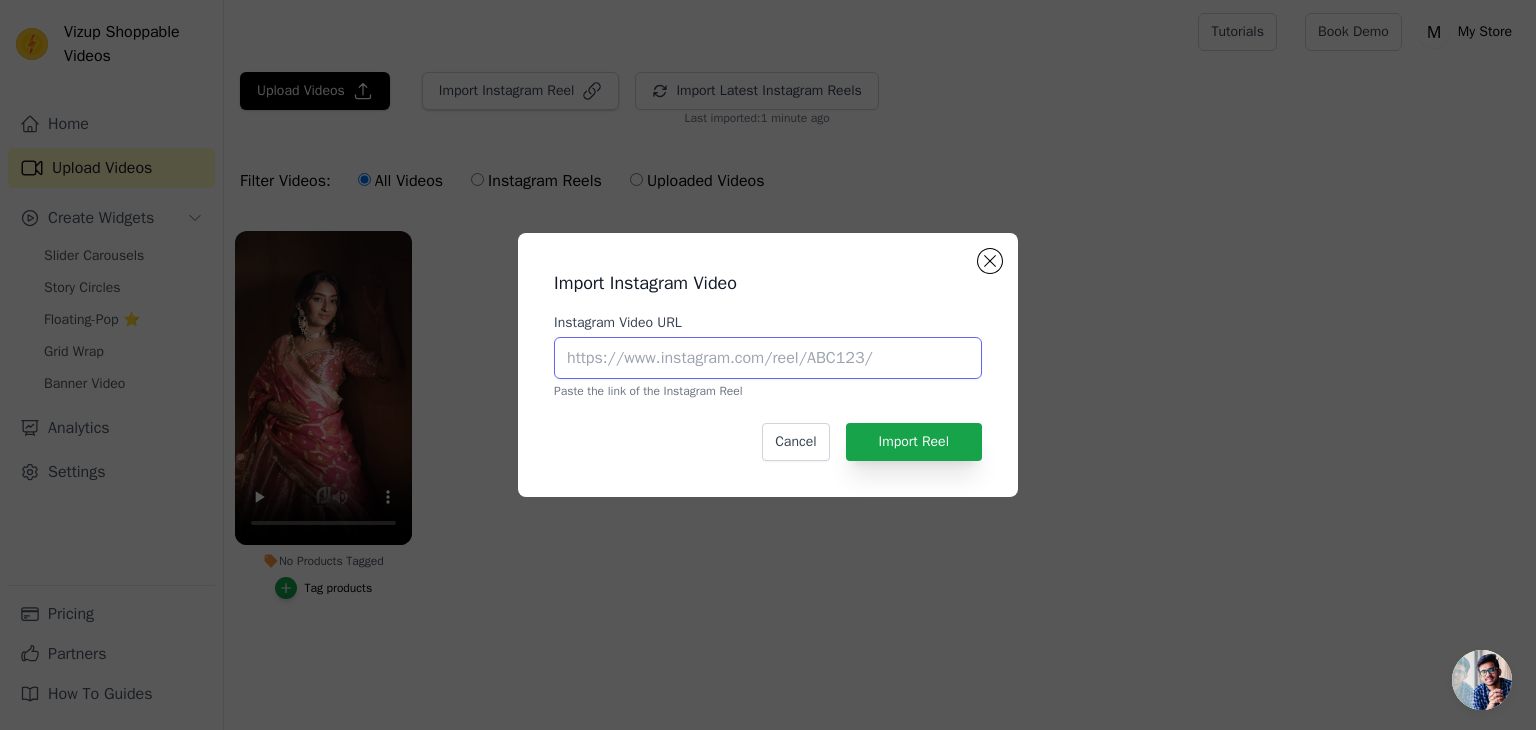 click on "Instagram Video URL" at bounding box center (768, 358) 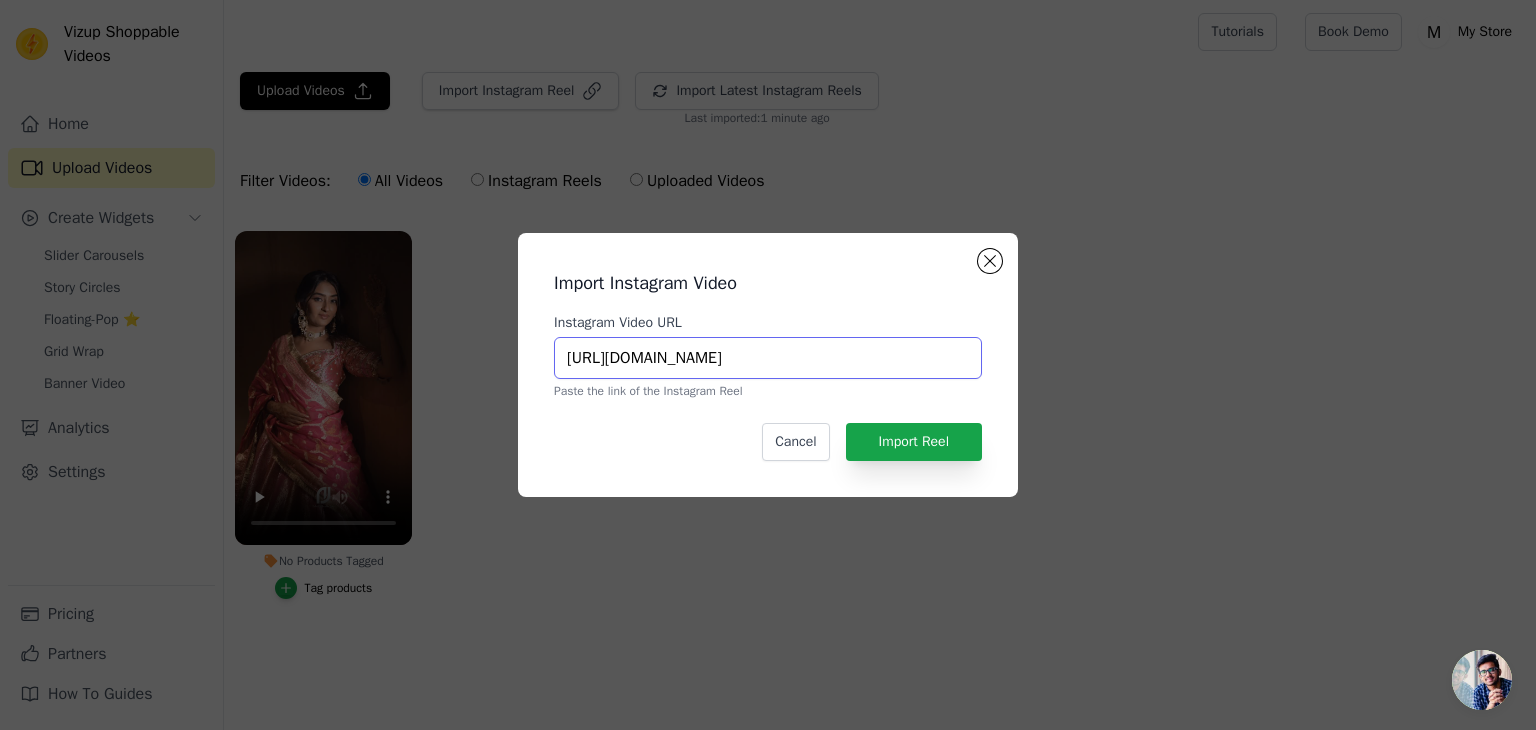 scroll, scrollTop: 0, scrollLeft: 124, axis: horizontal 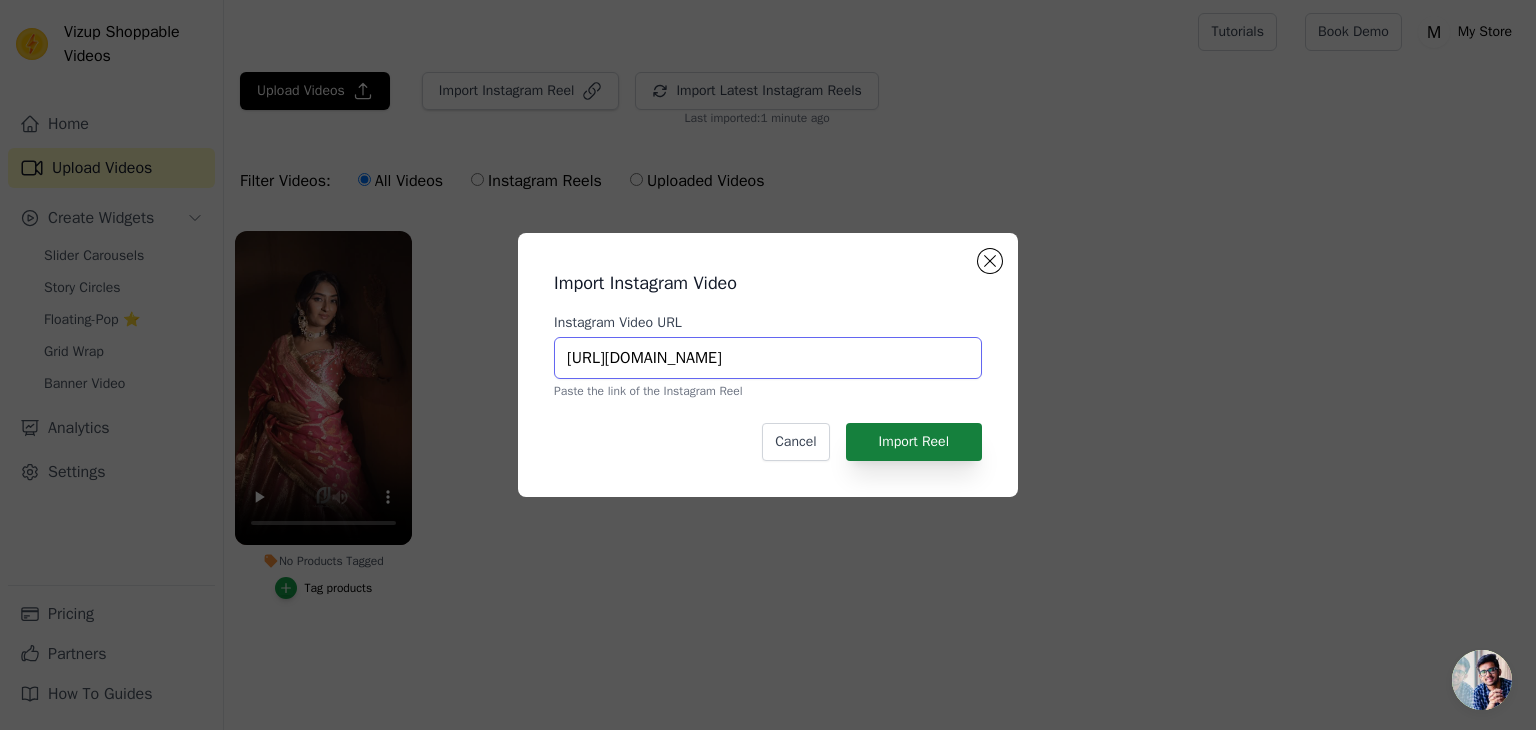 type on "https://www.instagram.com/reel/DHI9pb0P4G2/?igsh=M3JlZGJlbDdpemF4" 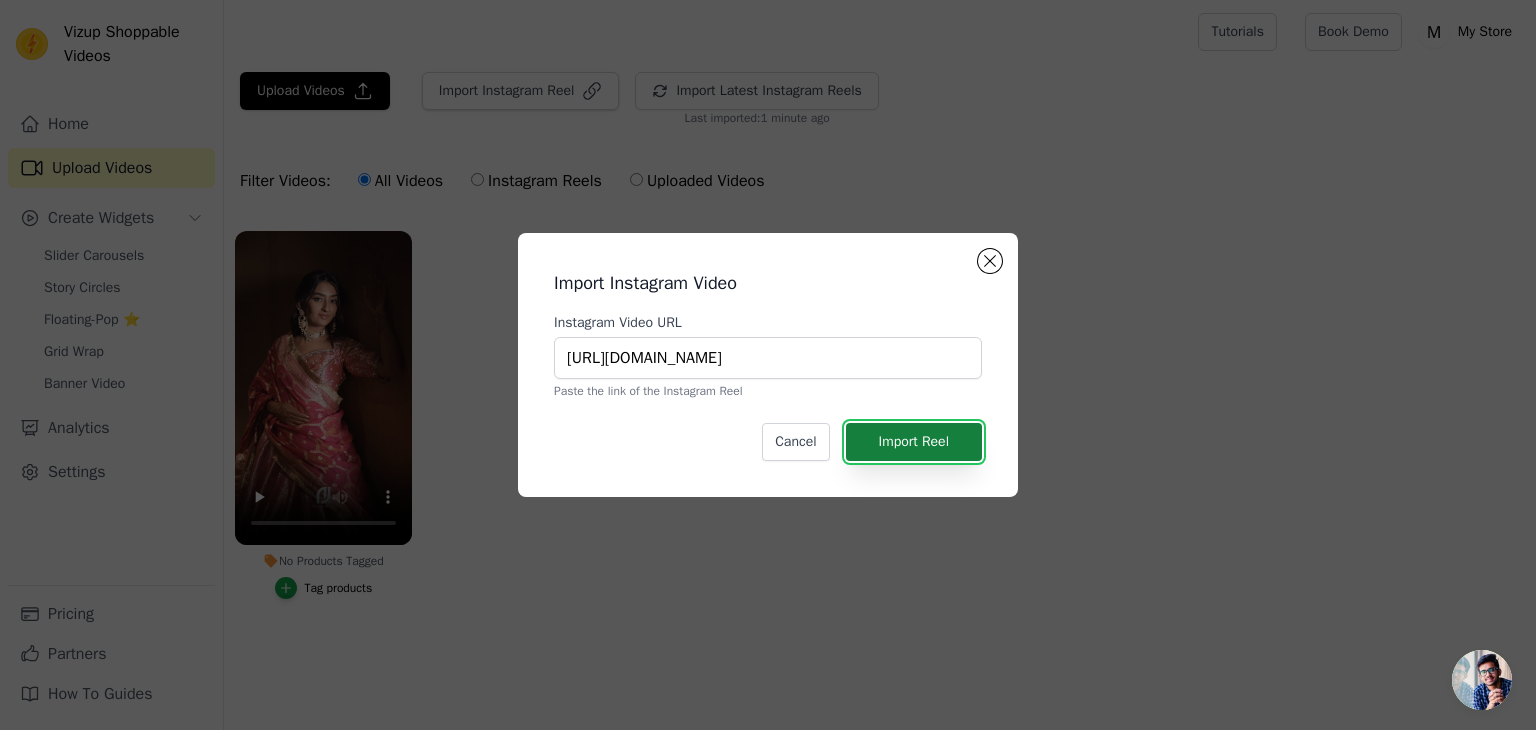 scroll, scrollTop: 0, scrollLeft: 0, axis: both 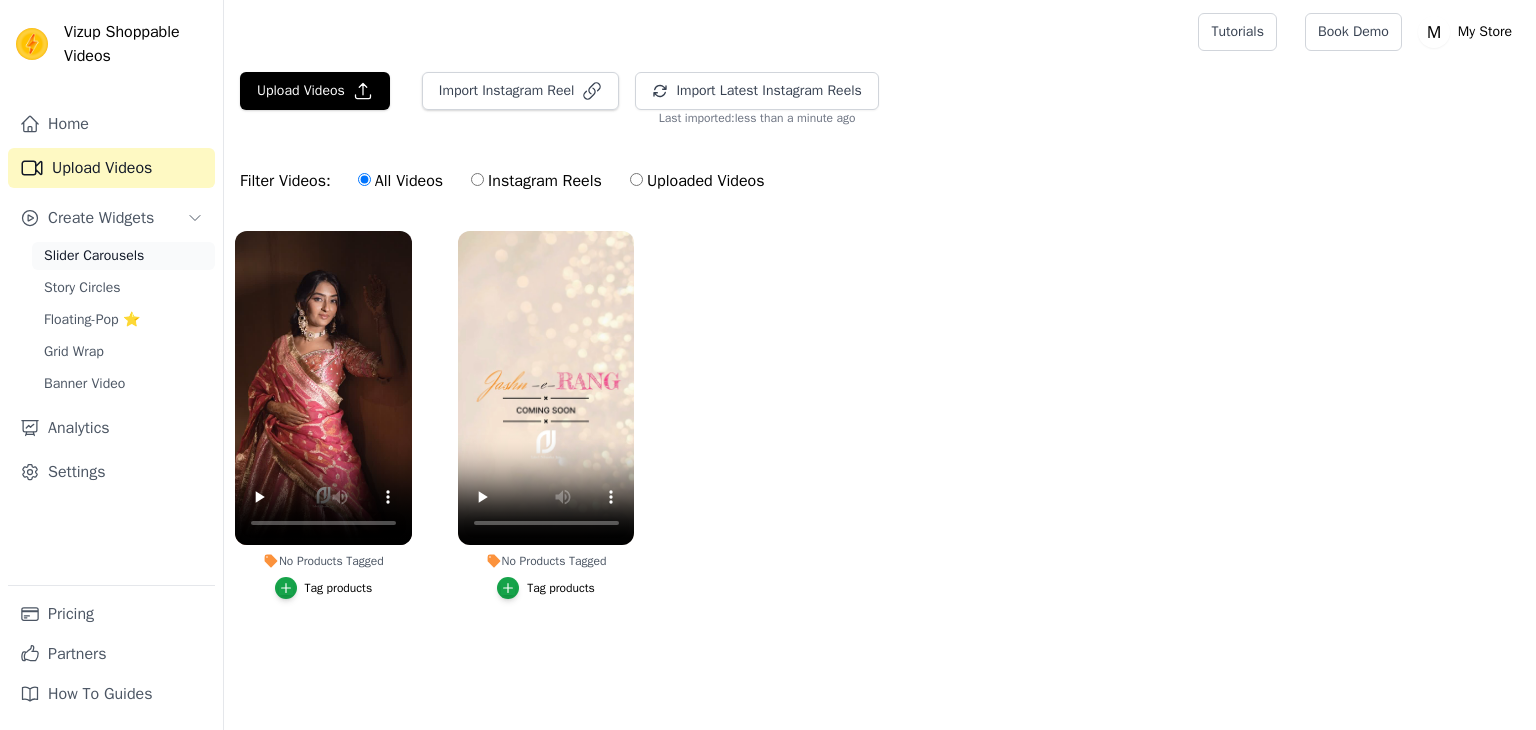 click on "Slider Carousels" at bounding box center (123, 256) 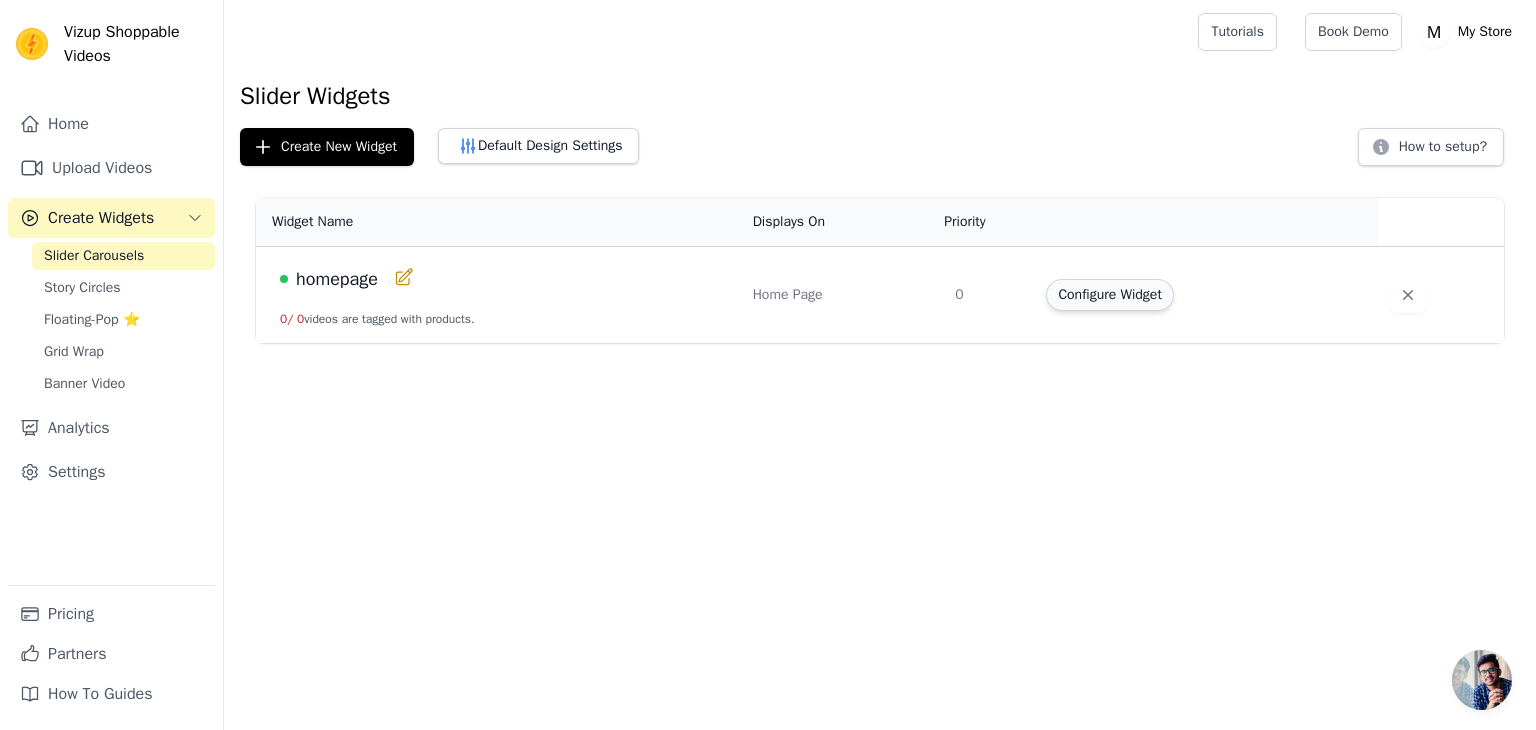 click on "Configure Widget" at bounding box center [1109, 295] 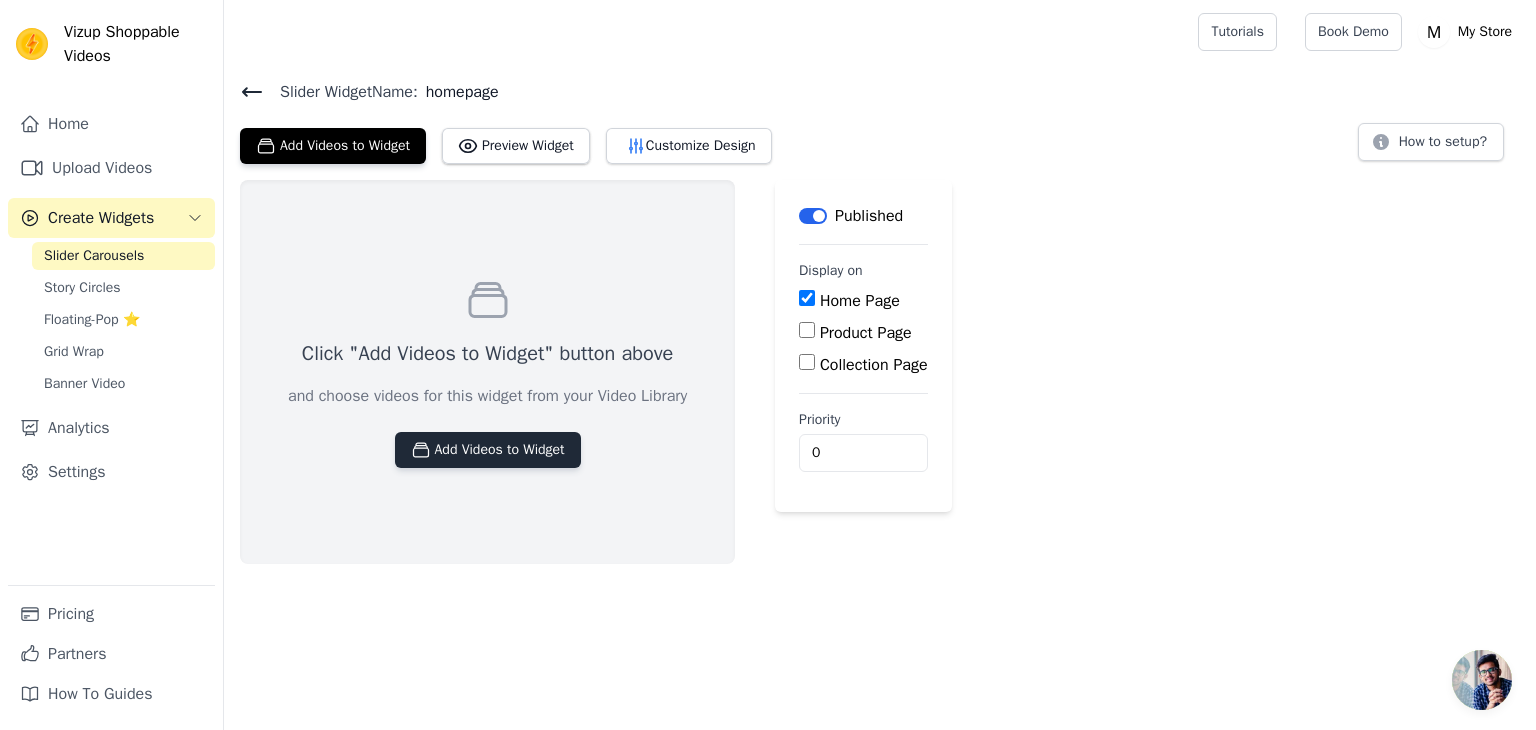click on "Add Videos to Widget" at bounding box center (488, 450) 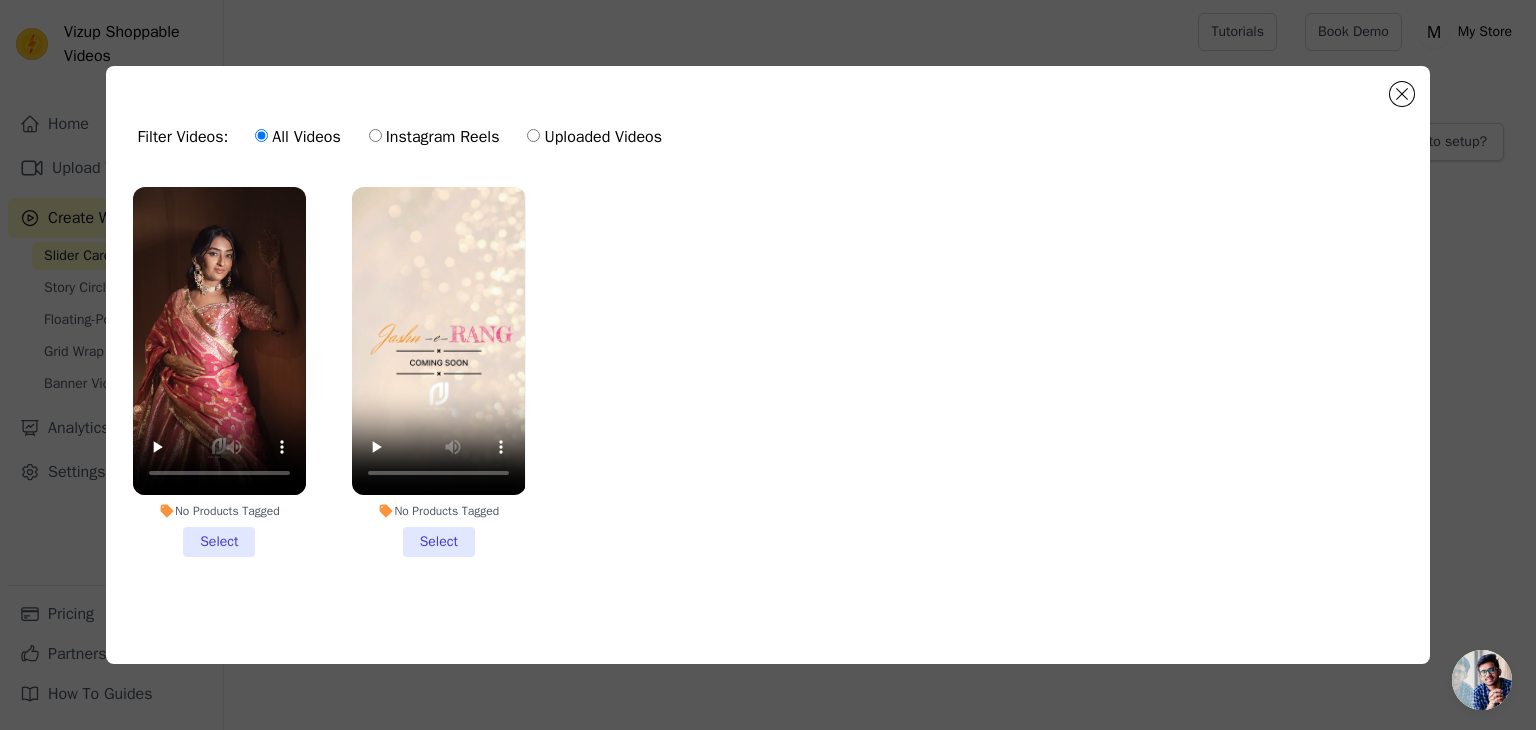 click on "No Products Tagged     Select" at bounding box center (219, 372) 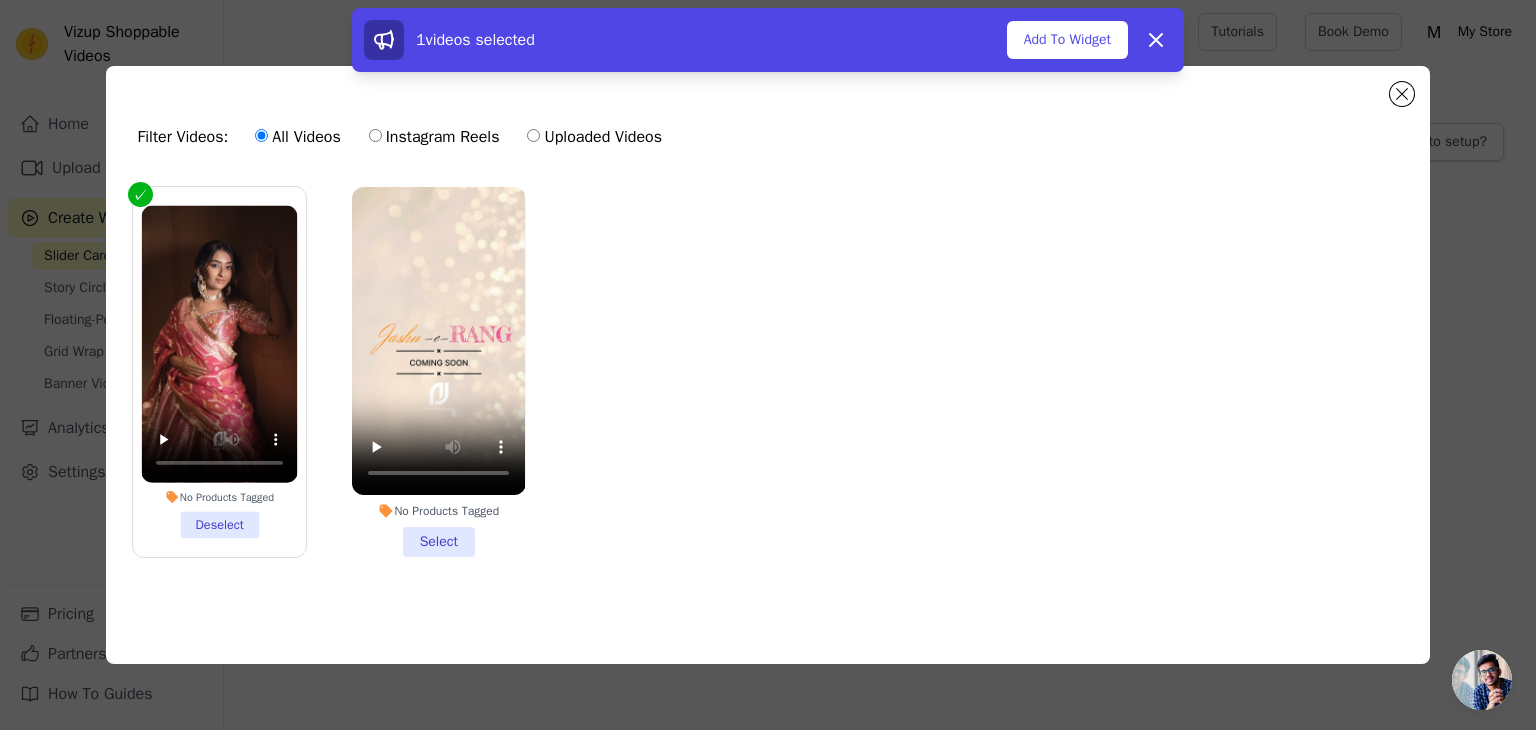 click on "No Products Tagged     Select" at bounding box center [438, 372] 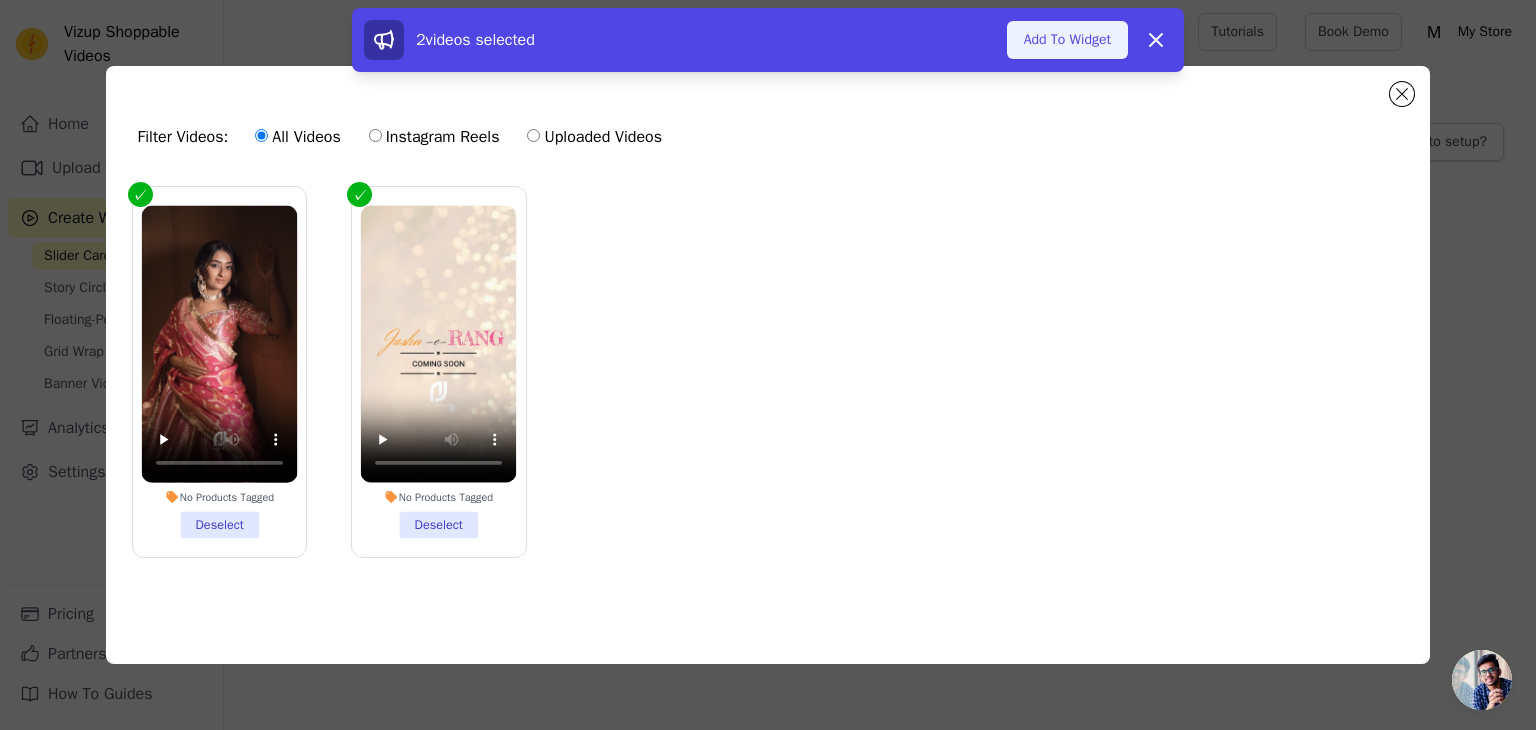 click on "Add To Widget" at bounding box center (1067, 40) 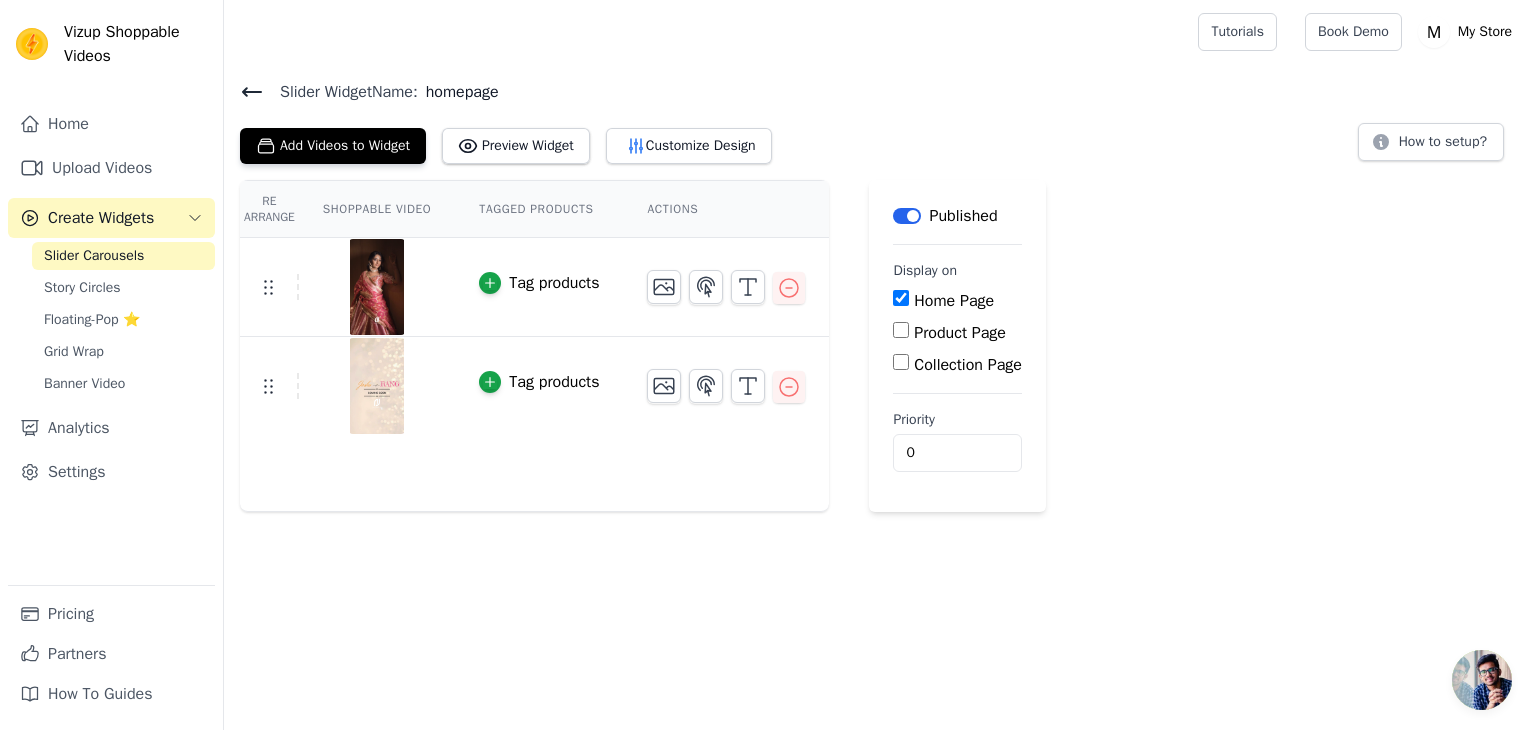 click 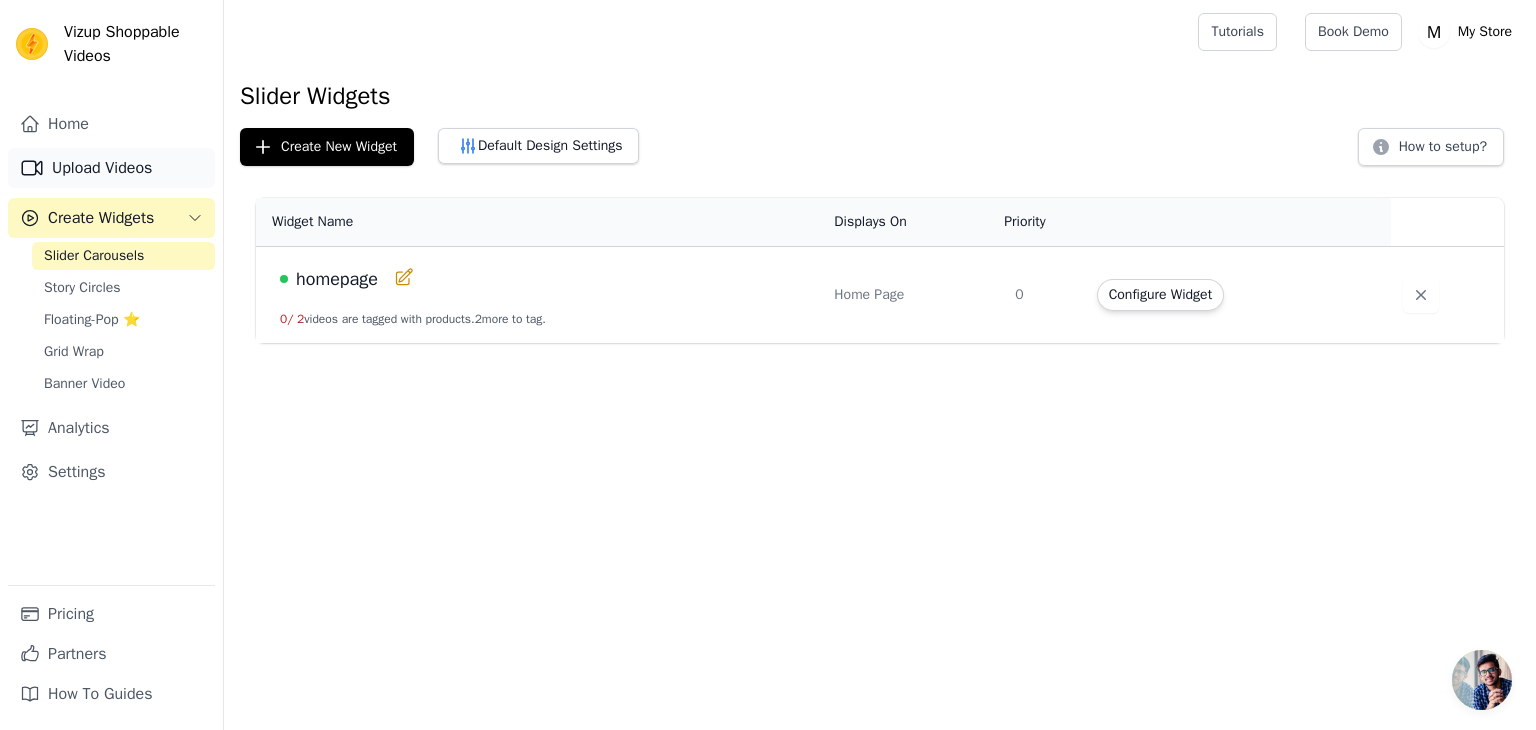 click on "Upload Videos" at bounding box center [111, 168] 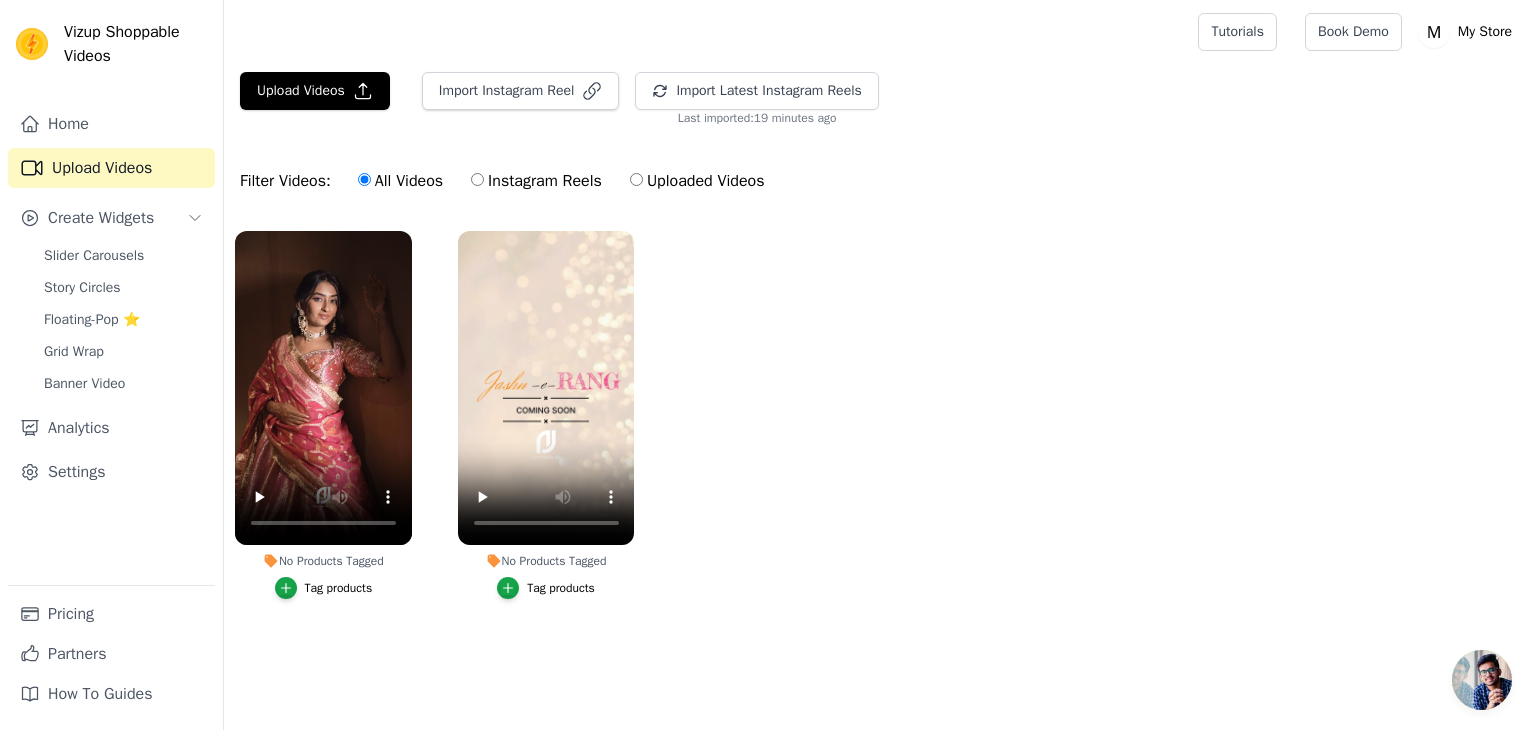 click on "No Products Tagged       Tag products
No Products Tagged       Tag products" at bounding box center [880, 435] 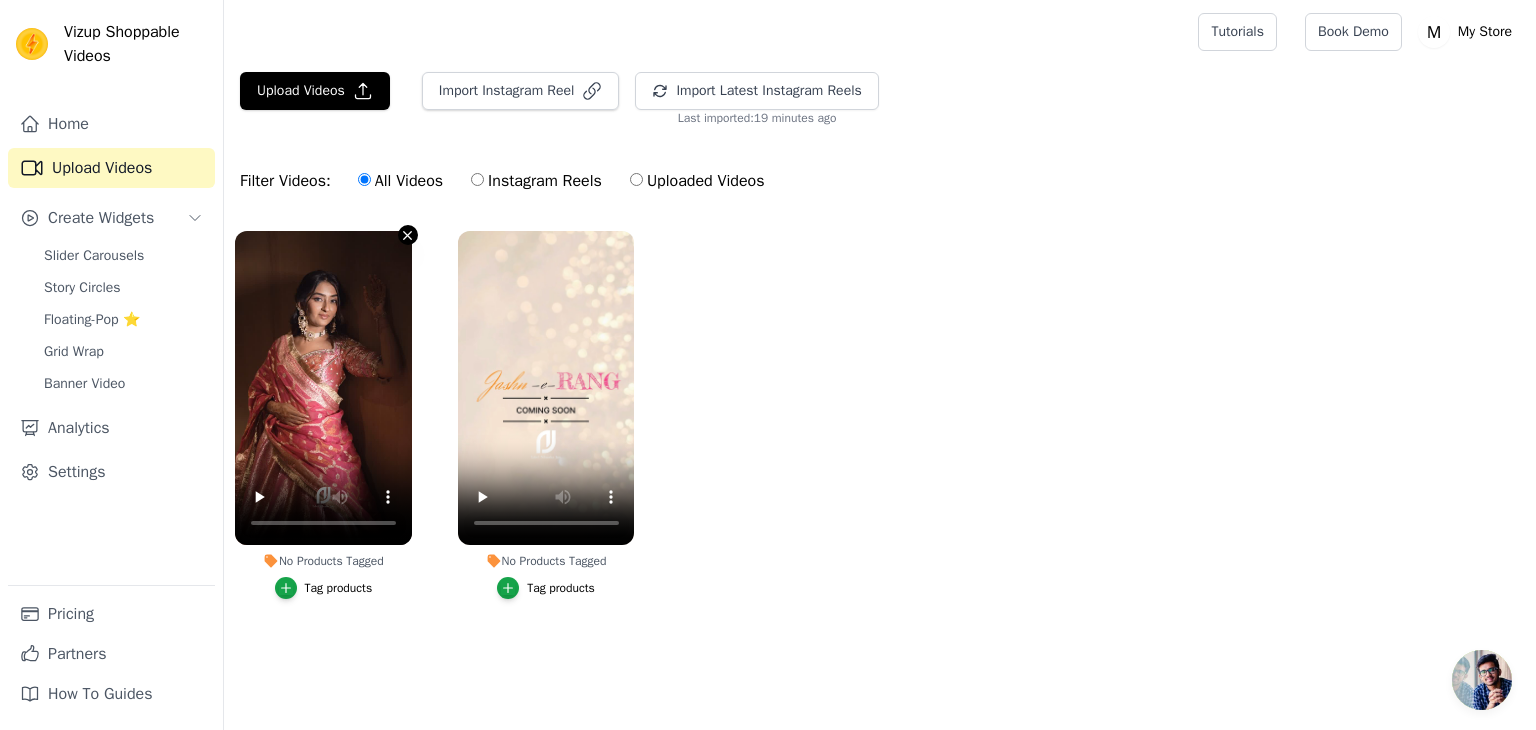 click 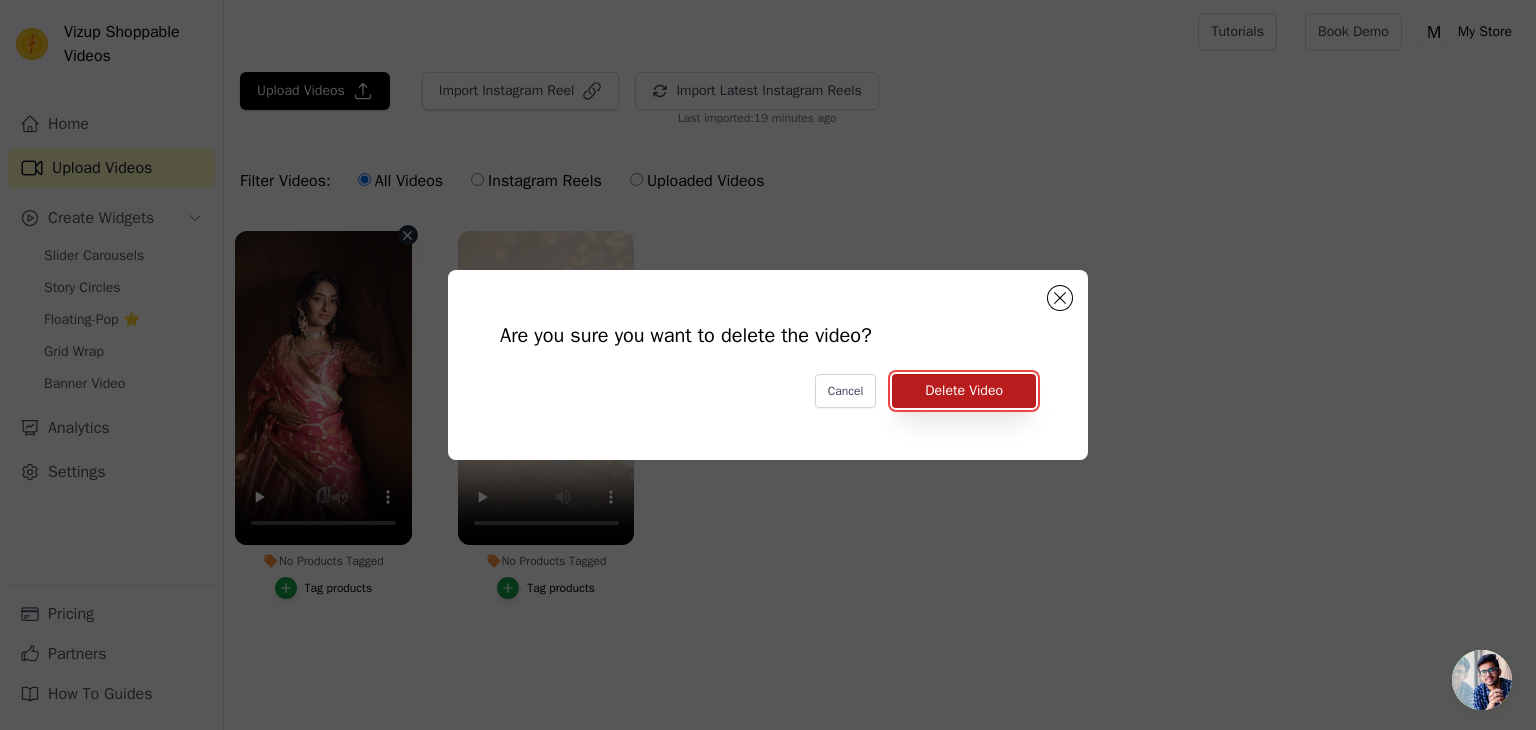 click on "Delete Video" at bounding box center [964, 391] 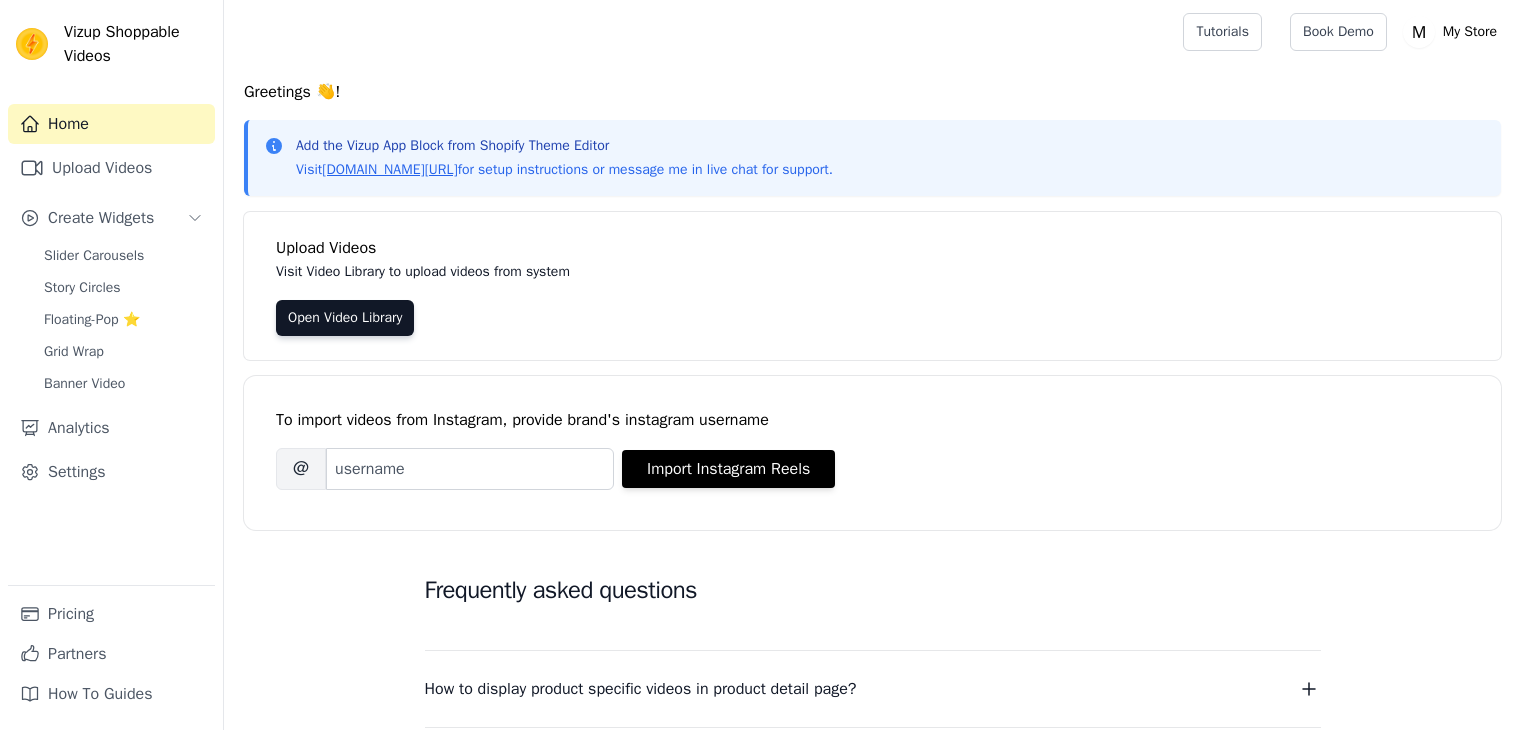 scroll, scrollTop: 0, scrollLeft: 0, axis: both 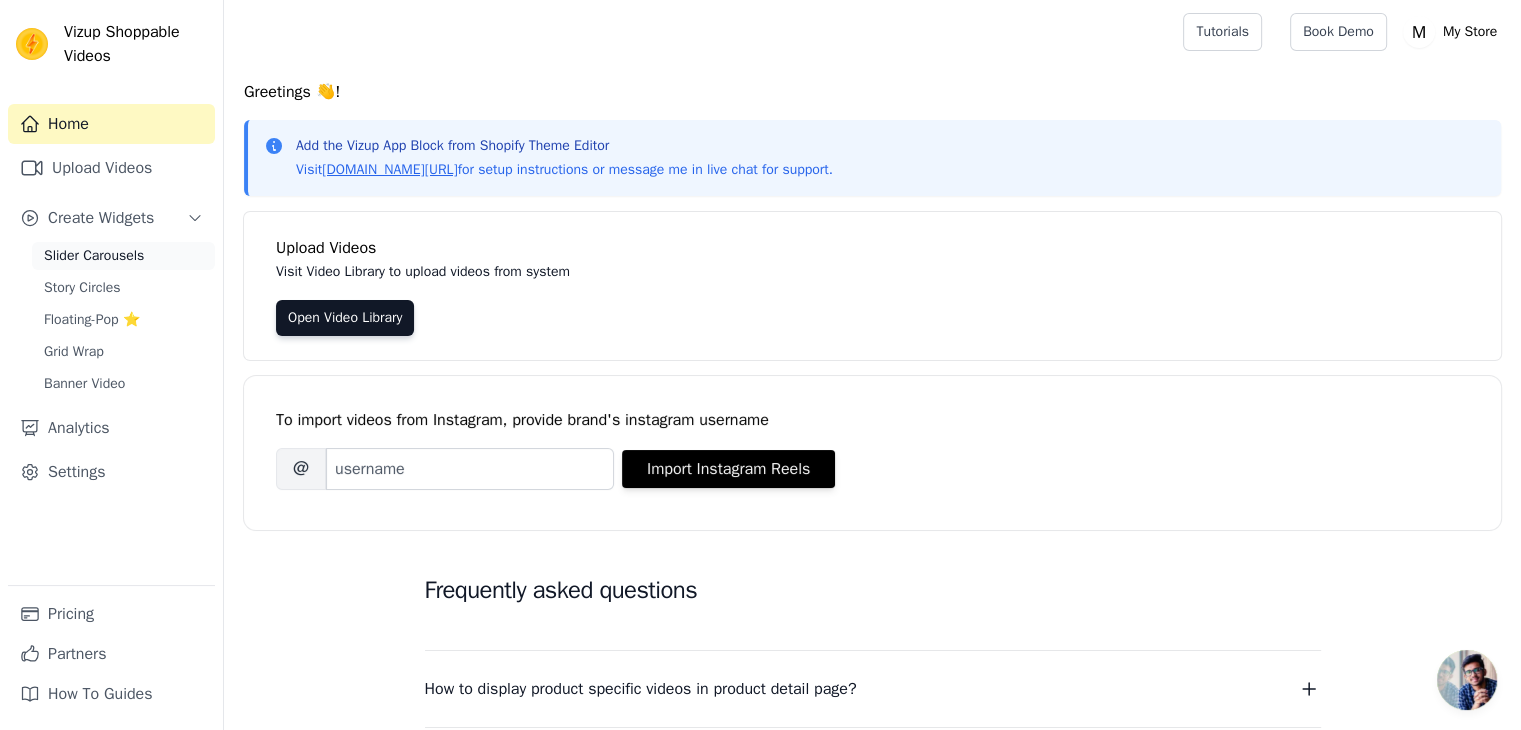 click on "Slider Carousels" at bounding box center (94, 256) 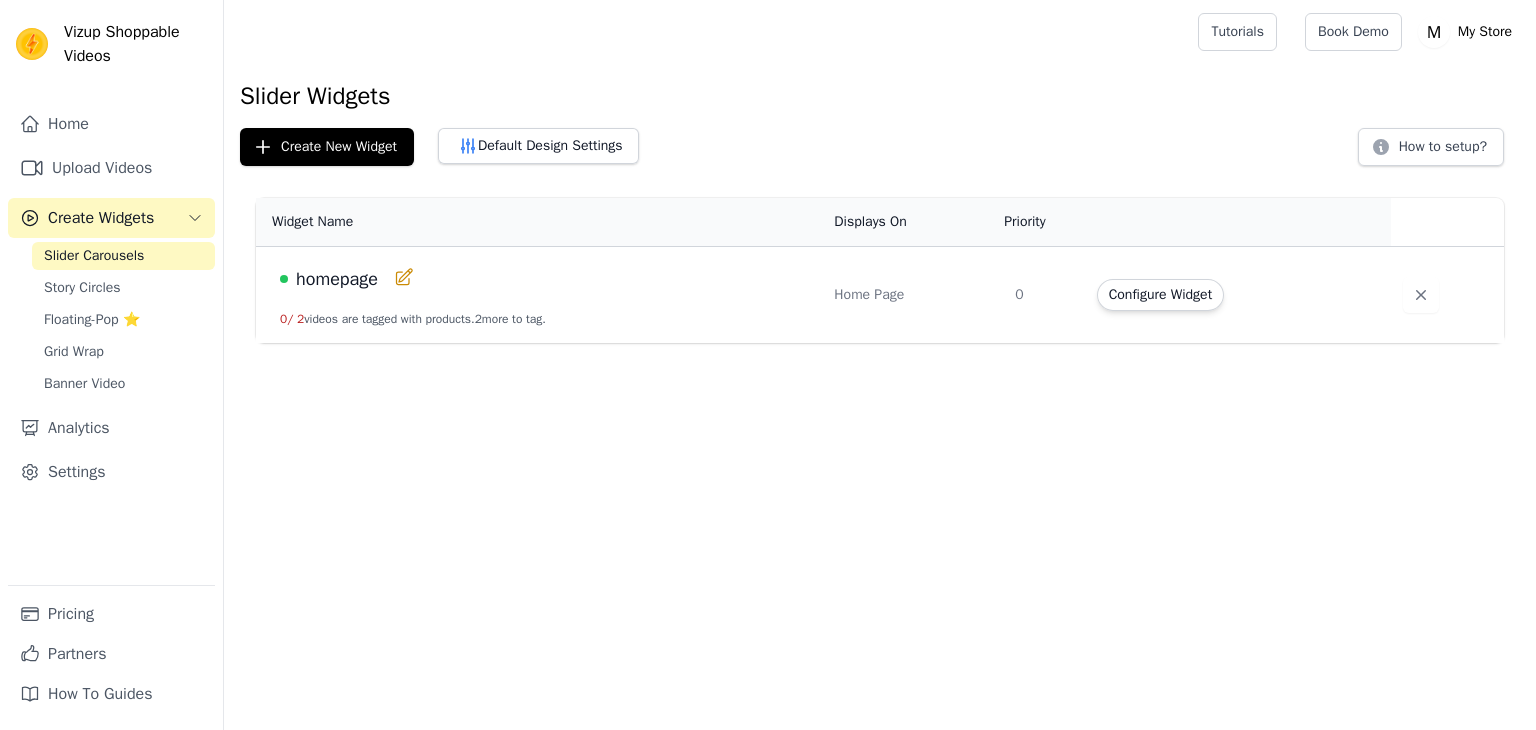 scroll, scrollTop: 0, scrollLeft: 0, axis: both 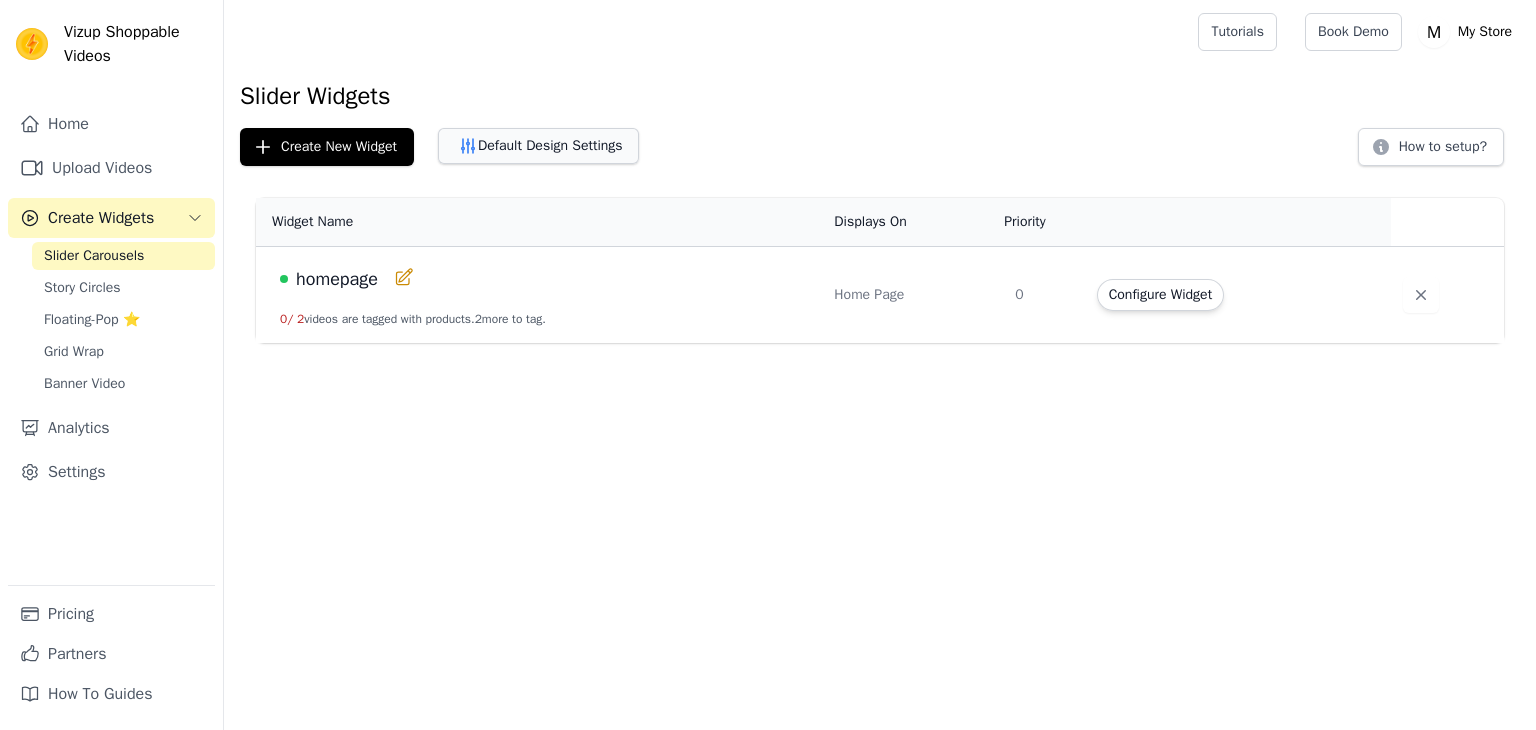 click on "Default Design Settings" at bounding box center (538, 146) 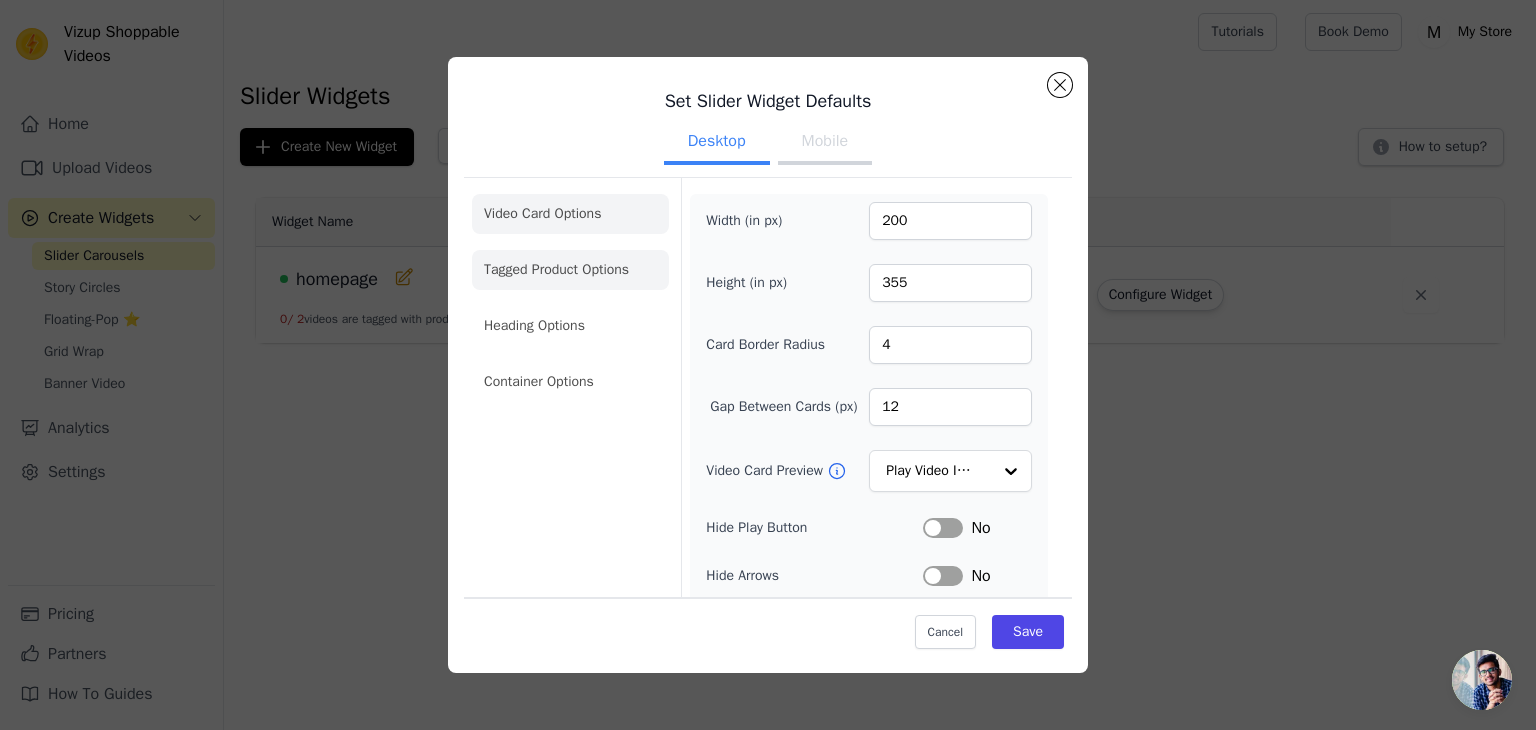 click on "Tagged Product Options" 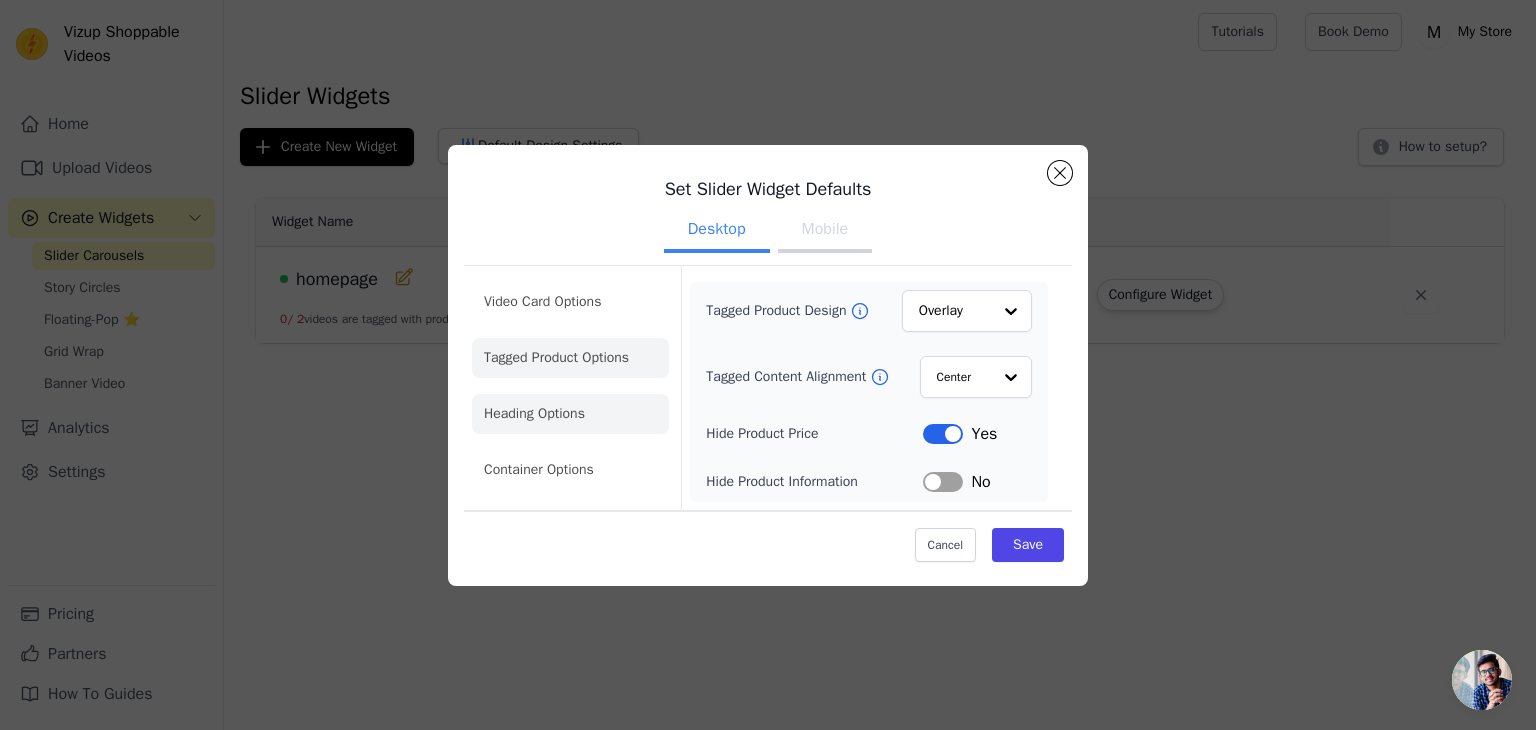 click on "Heading Options" 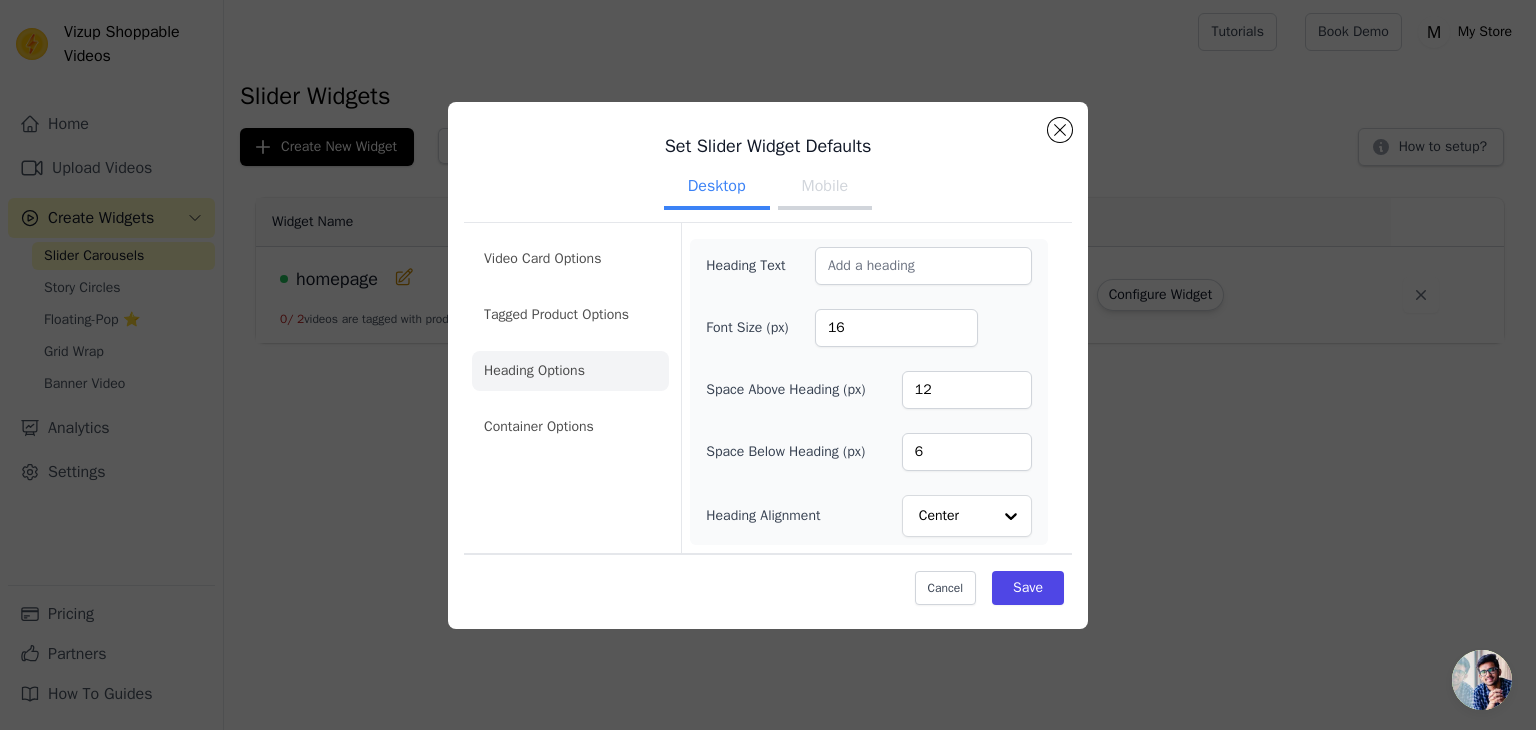 click on "Container Options" 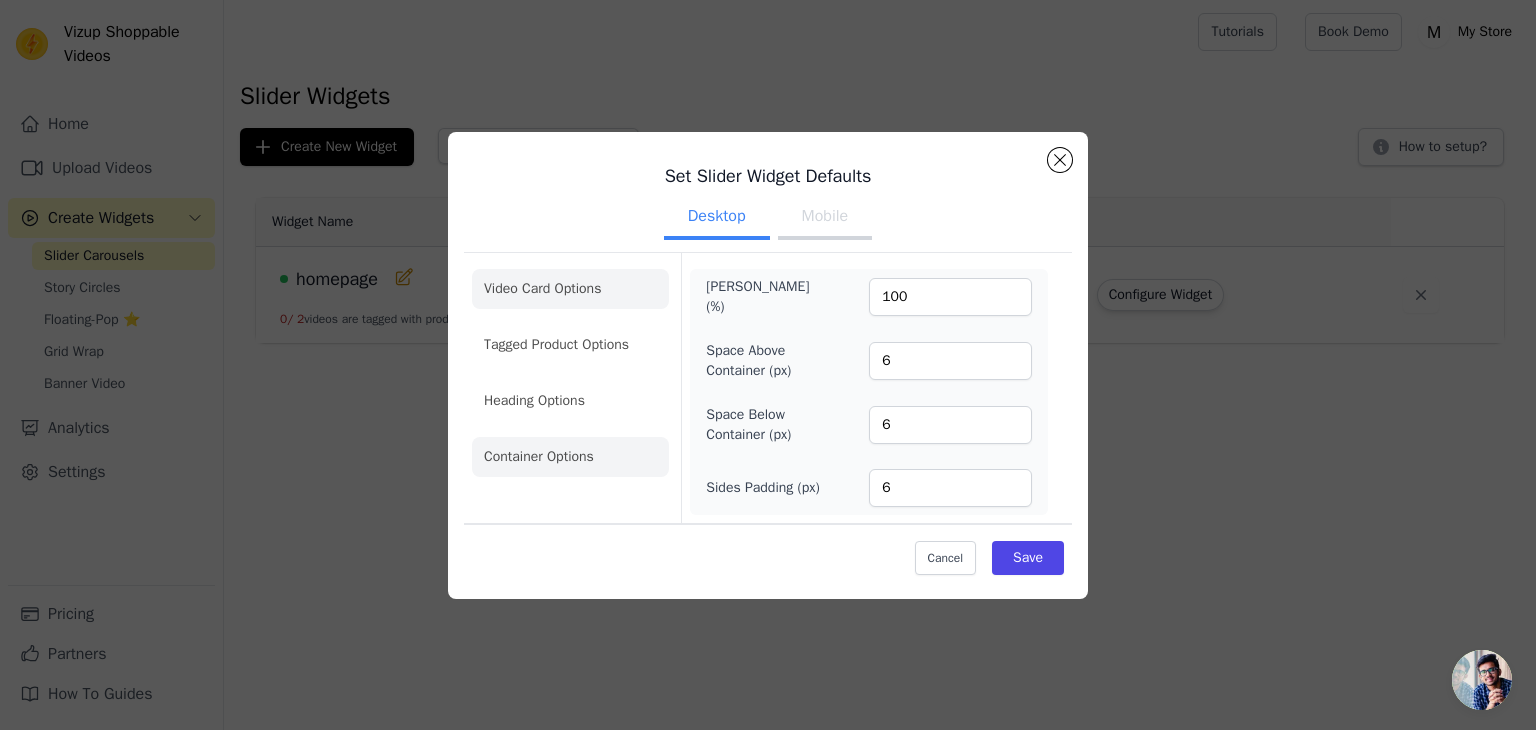 click on "Video Card Options" 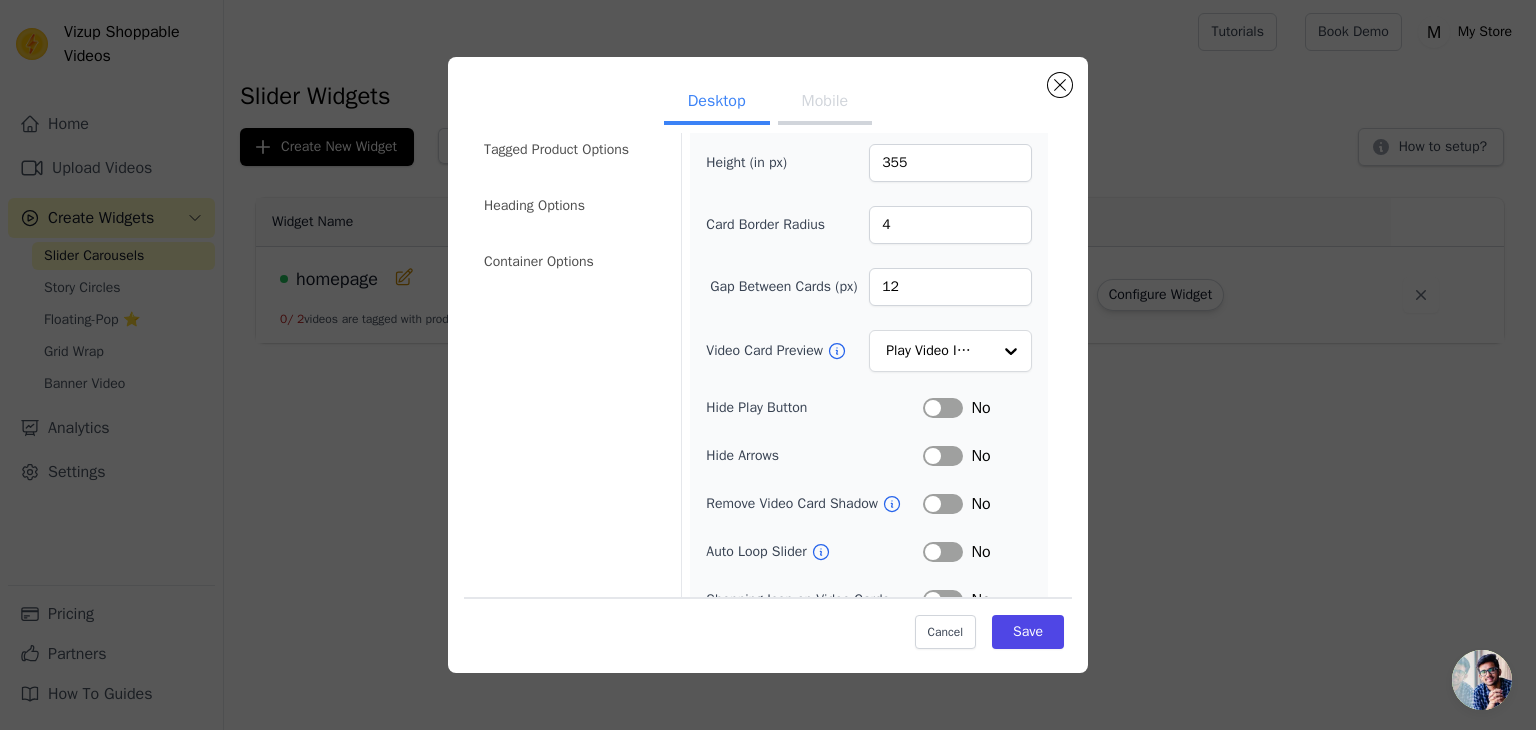 scroll, scrollTop: 196, scrollLeft: 0, axis: vertical 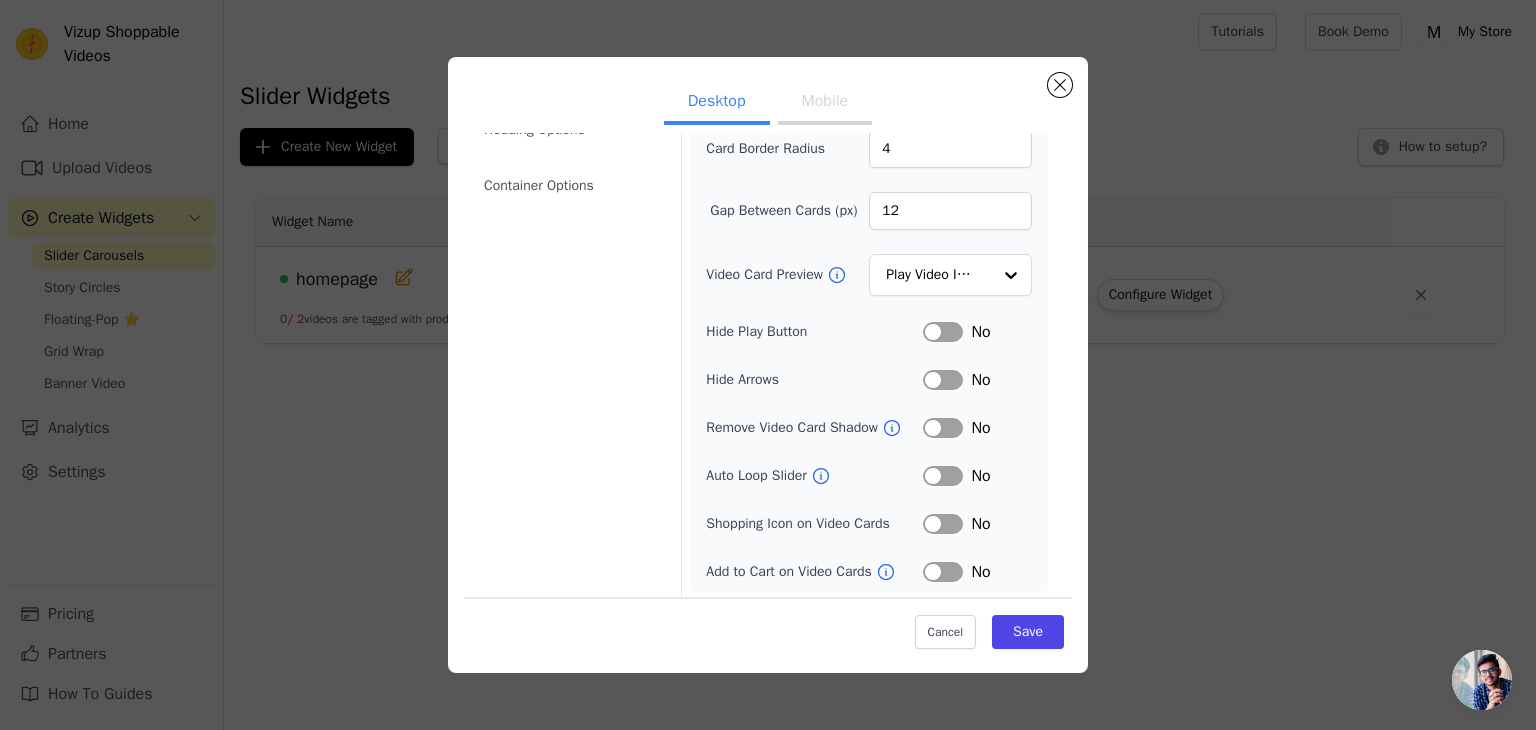 click on "Width (in px)   200   Height (in px)   355   Card Border Radius   4   Gap Between Cards (px)   12   Video Card Preview           Play Video In Loop               Hide Play Button   Label     No   Hide Arrows   Label     No   Remove Video Card Shadow     Label     No   Auto Loop Slider     Label     No   Shopping Icon on Video Cards   Label     No   Add to Cart on Video Cards     Label     No" at bounding box center [868, 291] 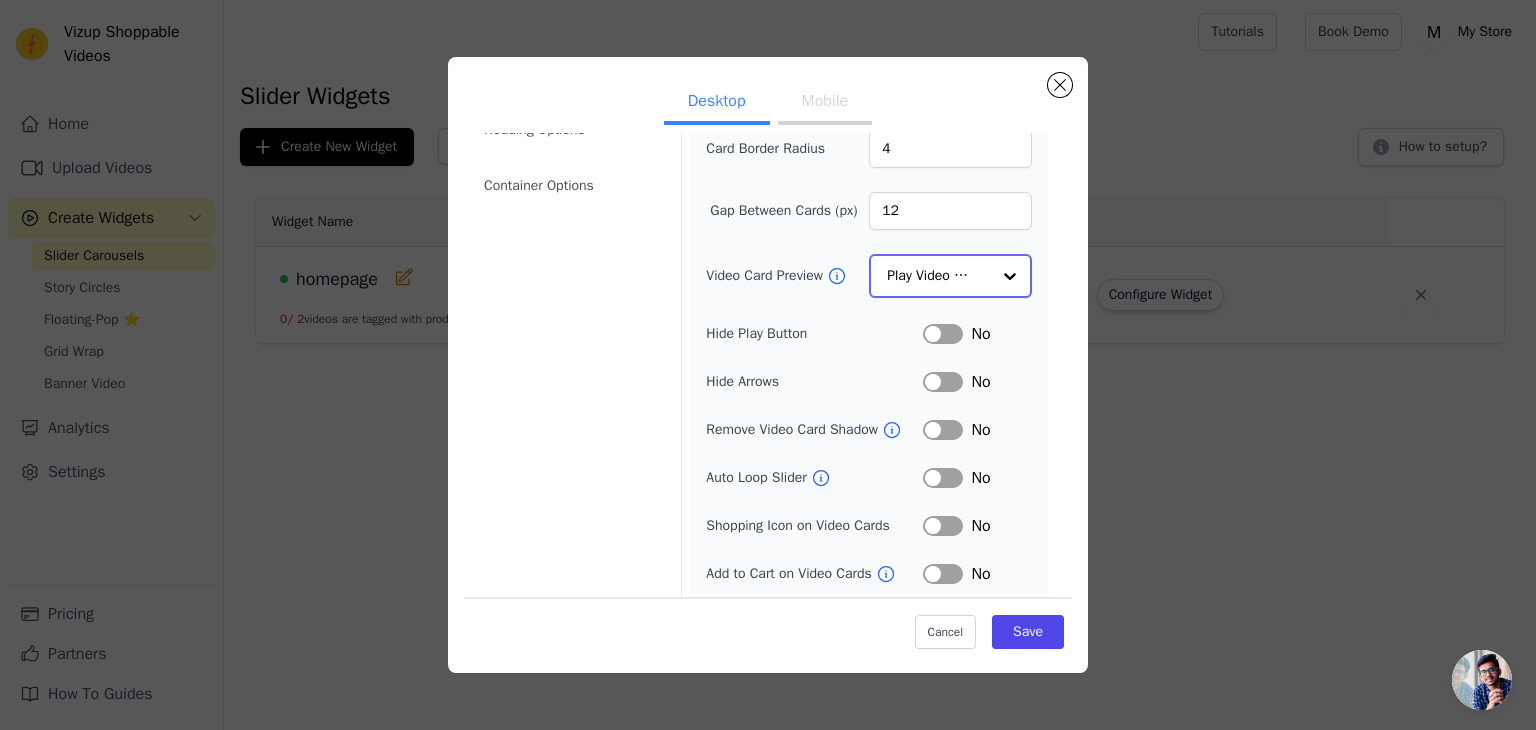 click at bounding box center [1010, 276] 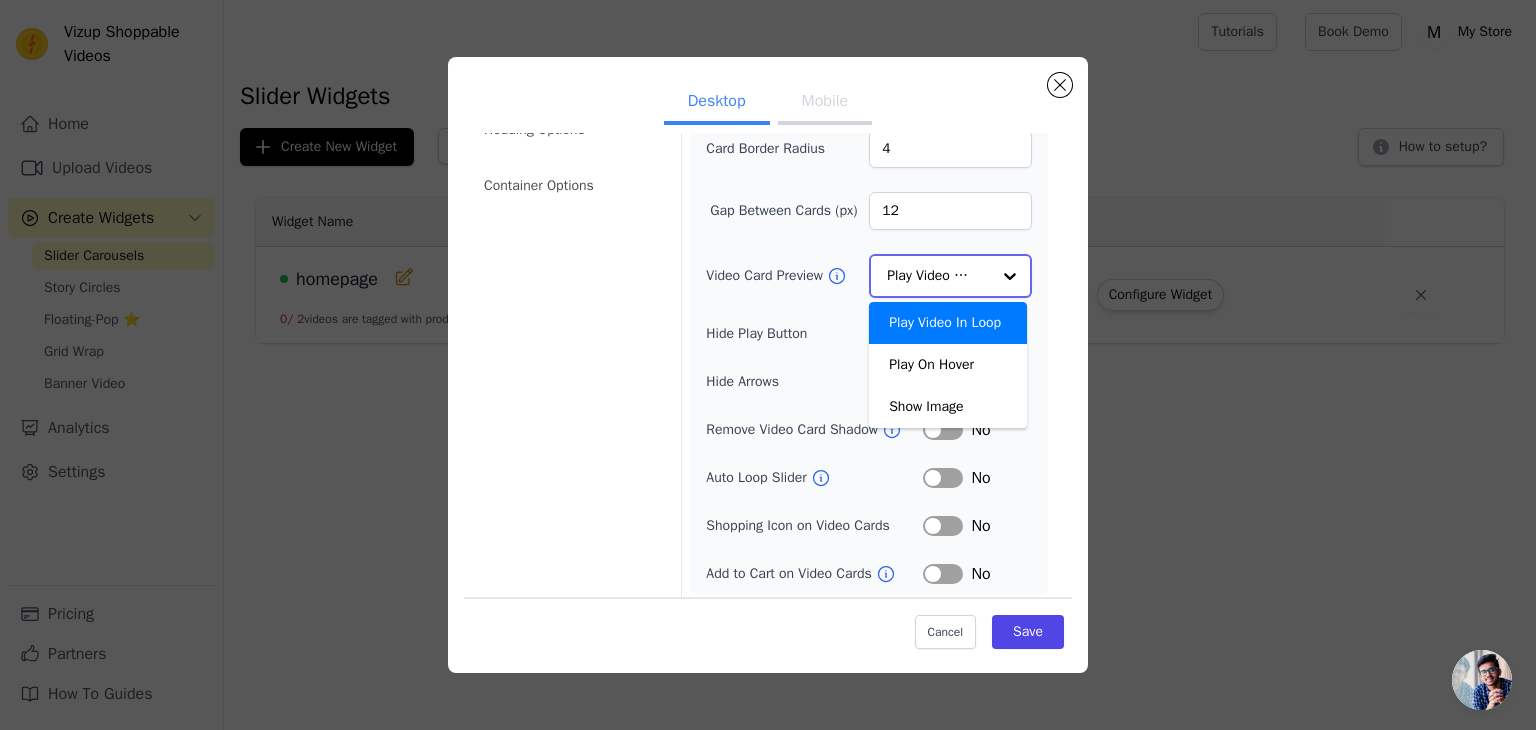 click on "Play Video In Loop" at bounding box center (948, 323) 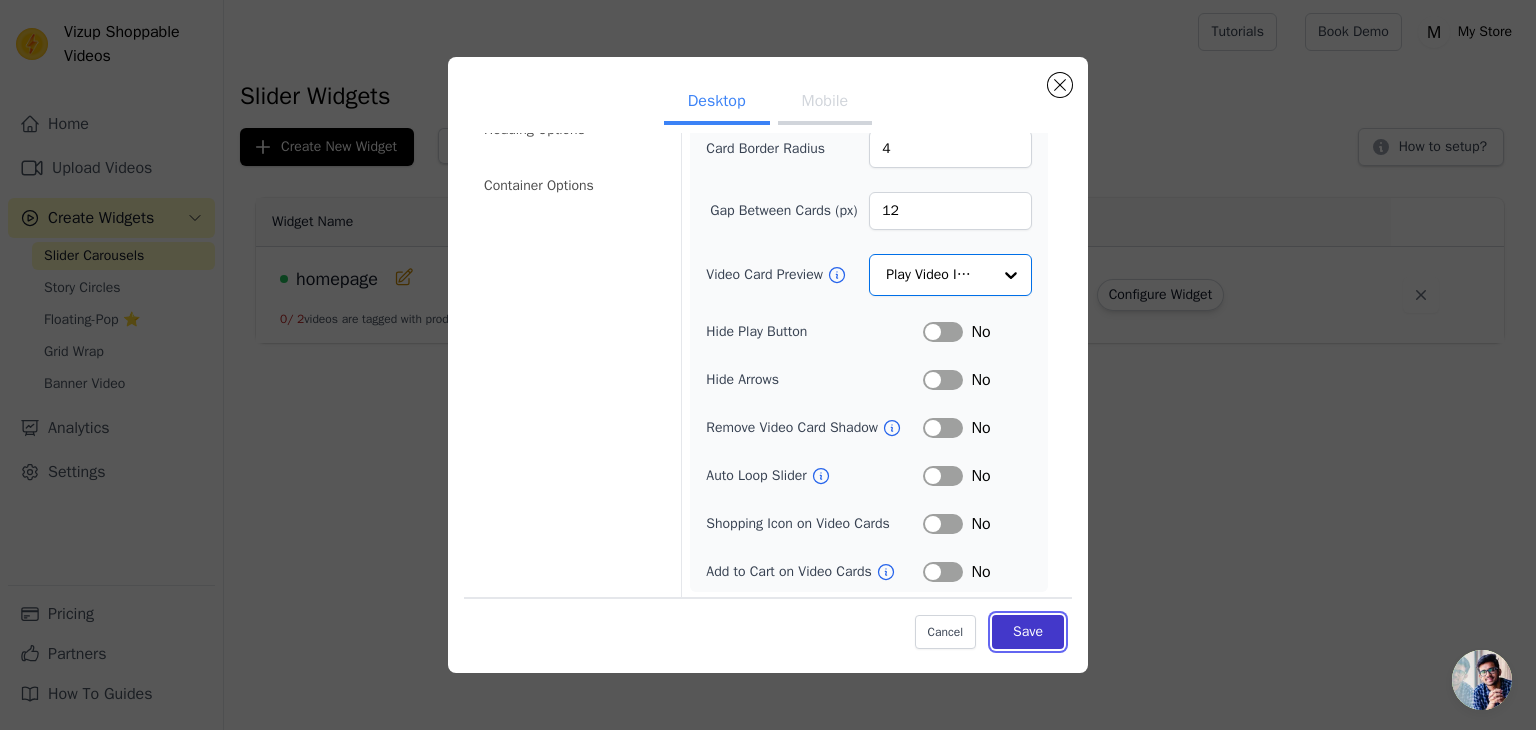 click on "Save" at bounding box center (1028, 632) 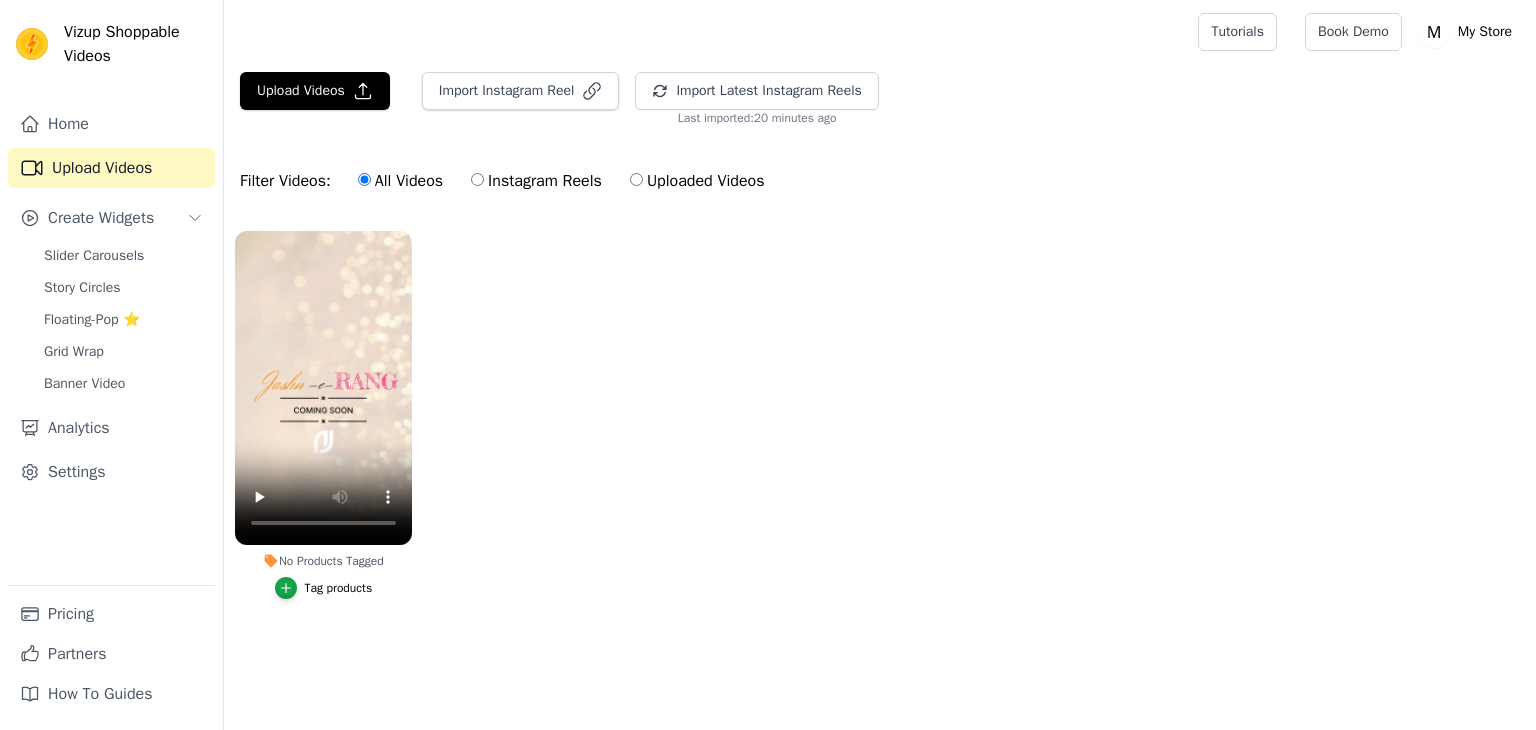 scroll, scrollTop: 0, scrollLeft: 0, axis: both 